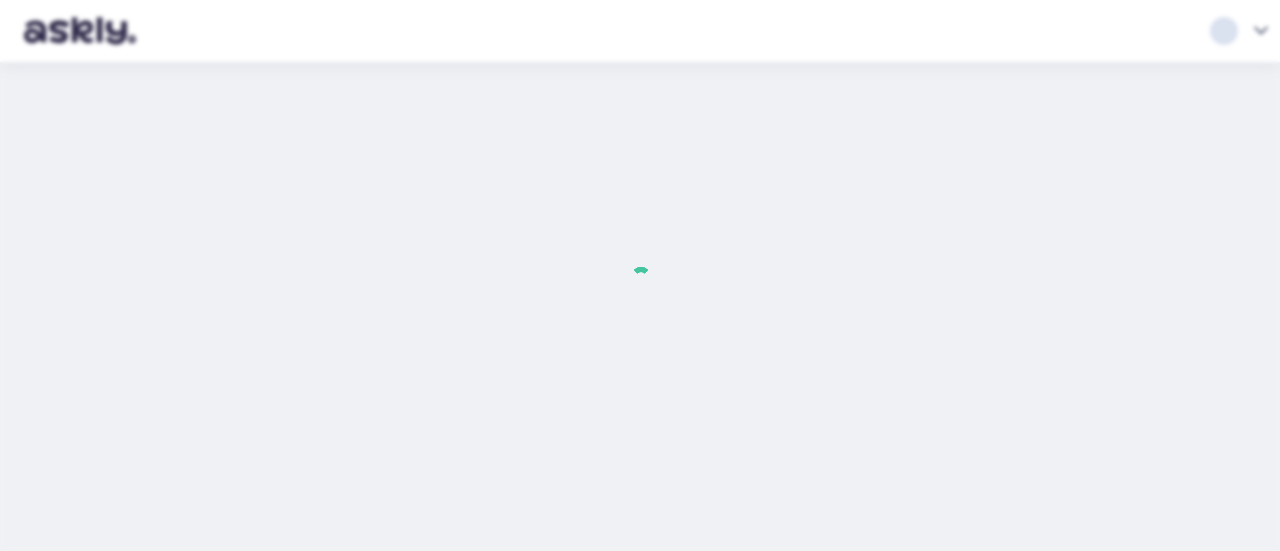 scroll, scrollTop: 0, scrollLeft: 0, axis: both 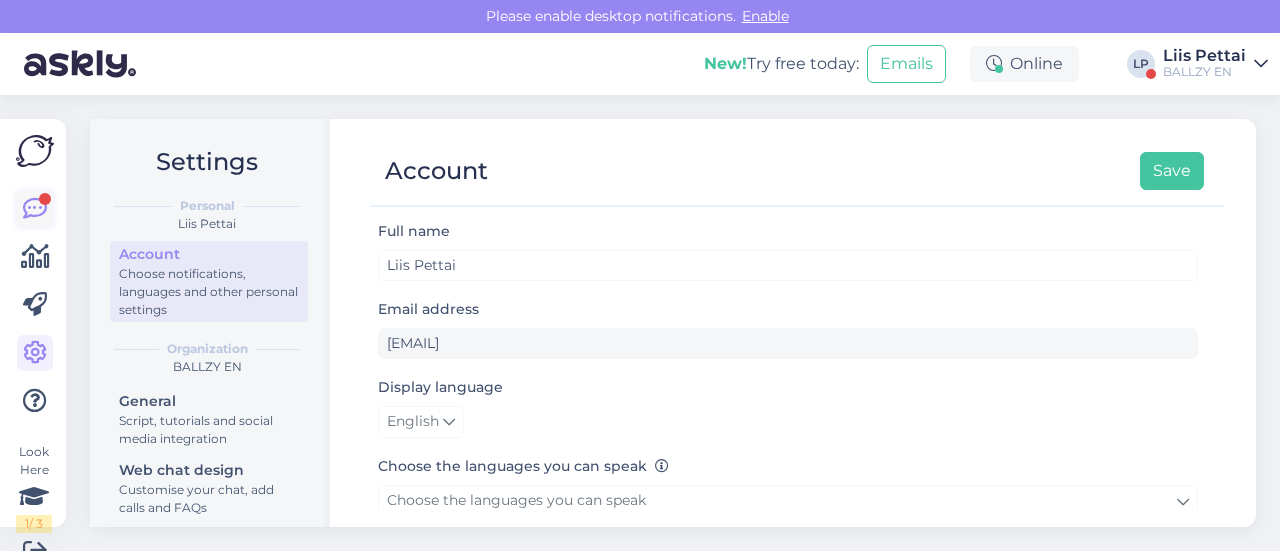 click at bounding box center [35, 209] 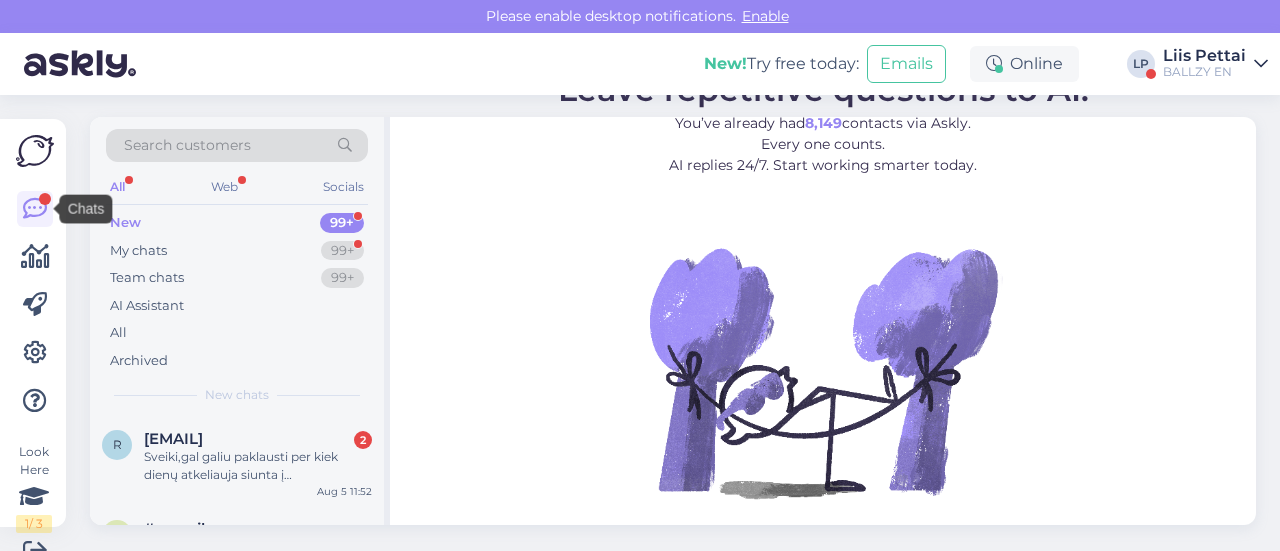 scroll, scrollTop: 2, scrollLeft: 0, axis: vertical 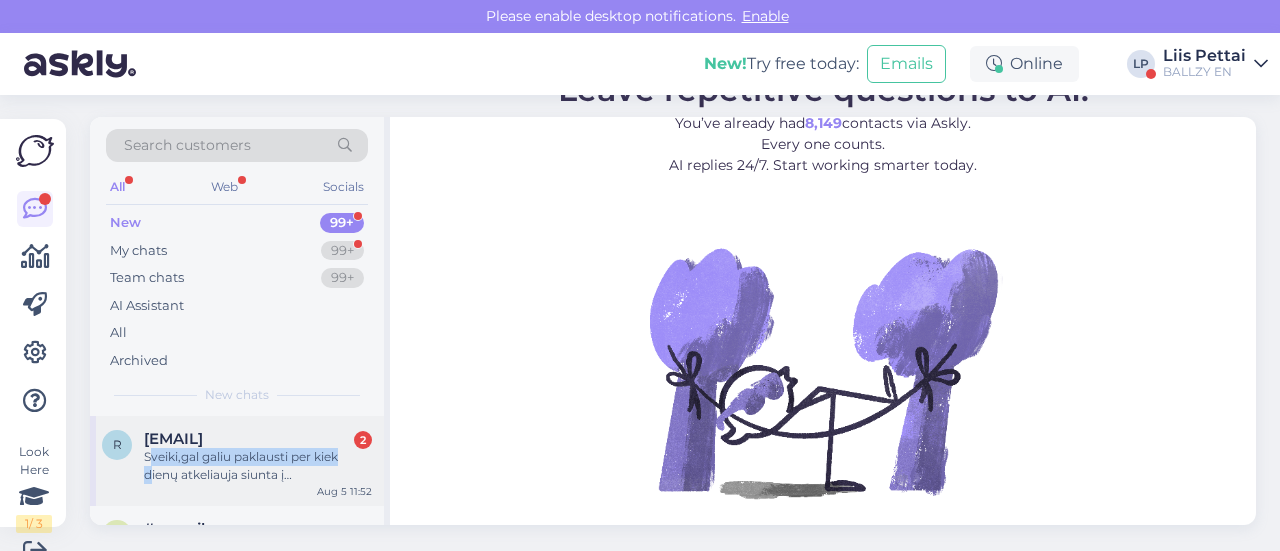 click on "Sveiki,gal galiu paklausti per kiek dienų atkeliauja siunta į [COUNTRY_CODE]?" at bounding box center (258, 466) 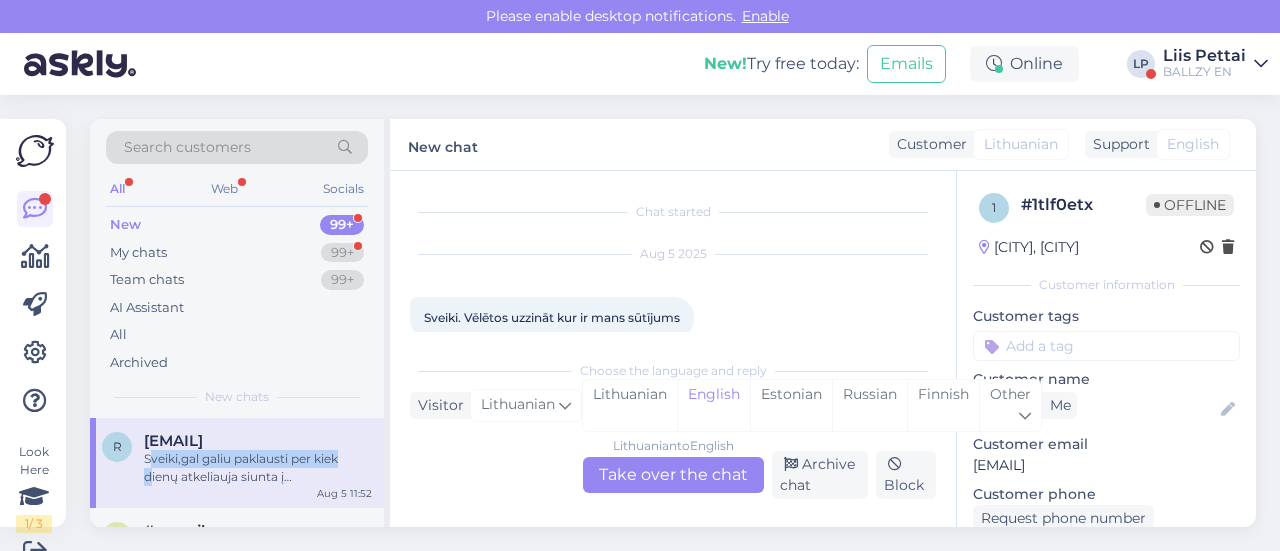 scroll, scrollTop: 30, scrollLeft: 0, axis: vertical 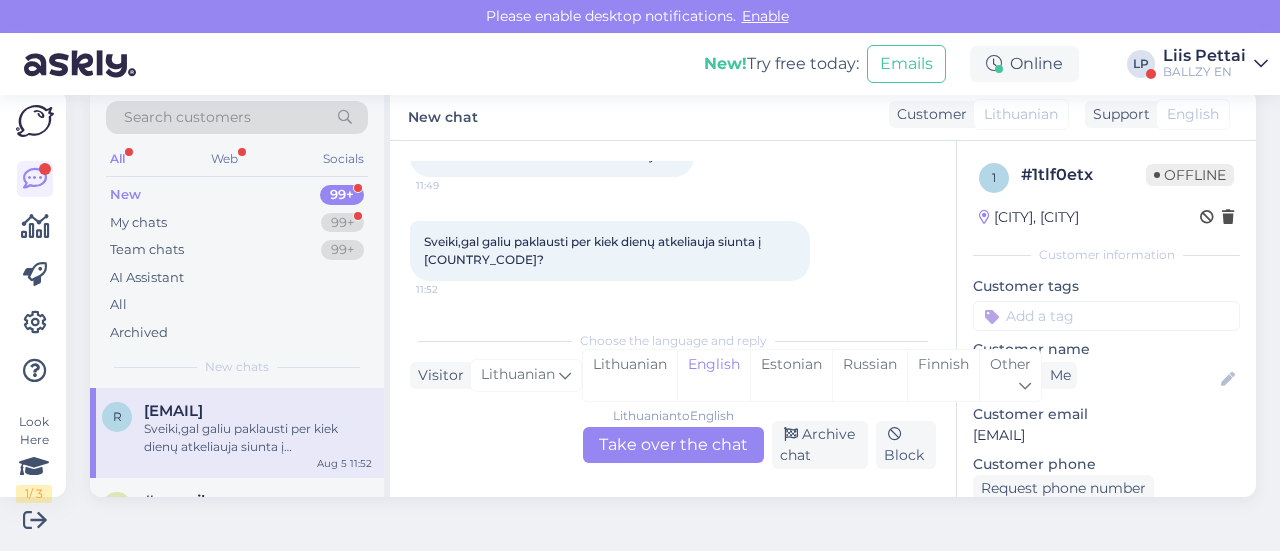 click on "Lithuanian  to  English Take over the chat" at bounding box center (673, 445) 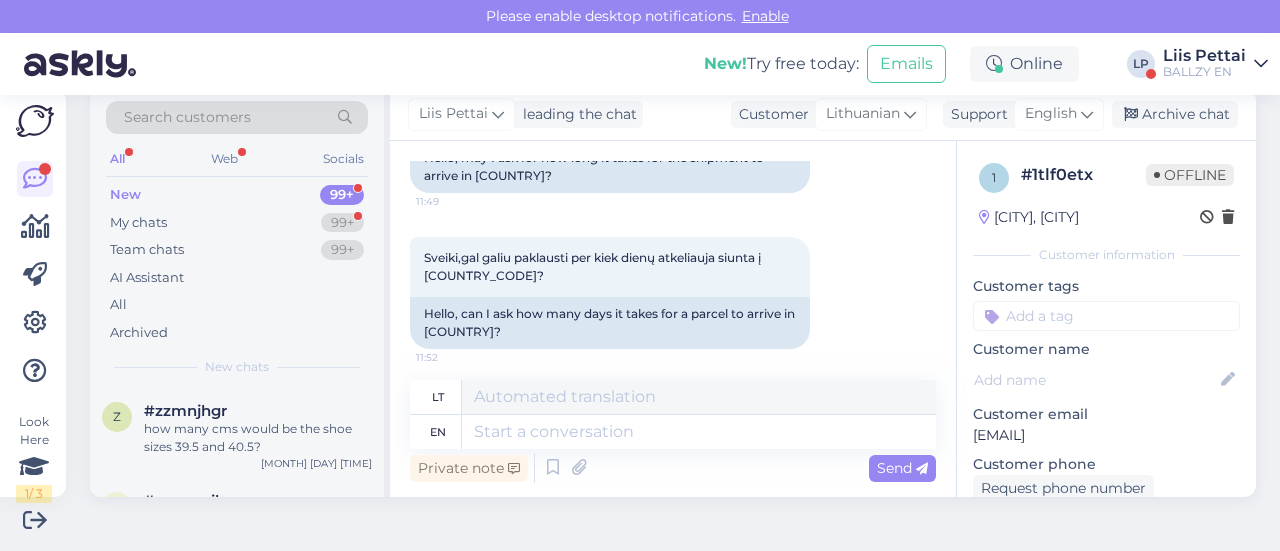 scroll, scrollTop: 176, scrollLeft: 0, axis: vertical 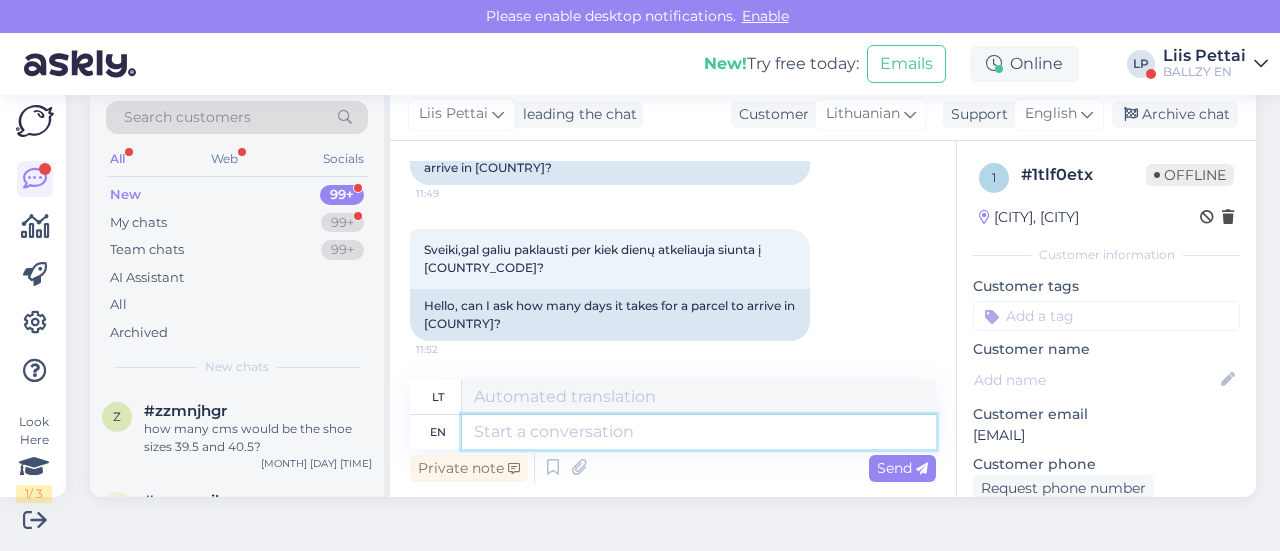click at bounding box center (699, 432) 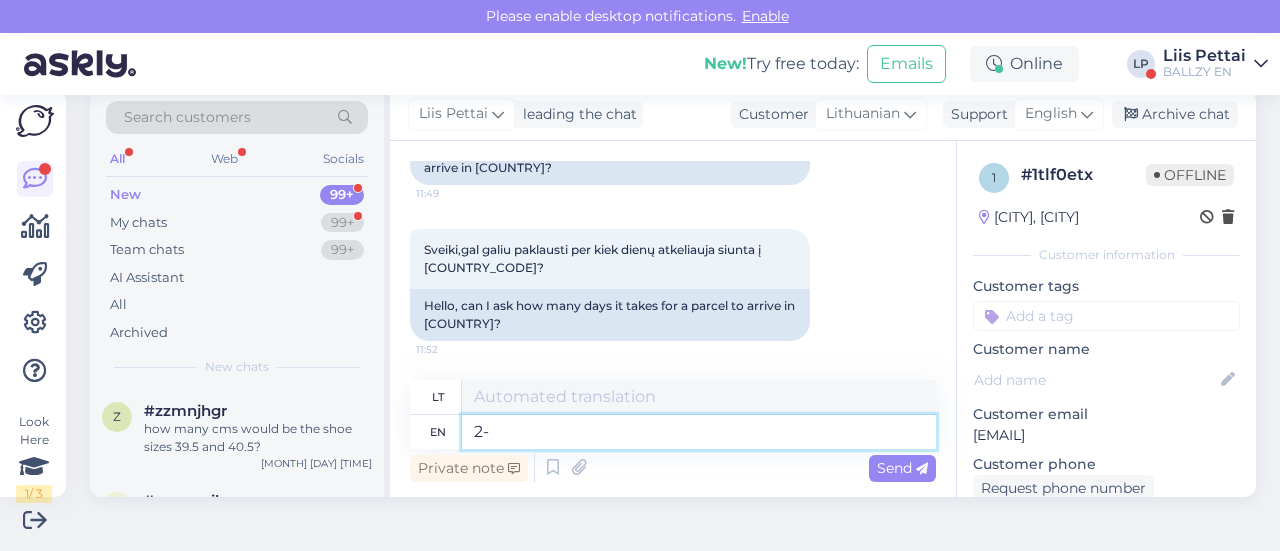 type on "2-7" 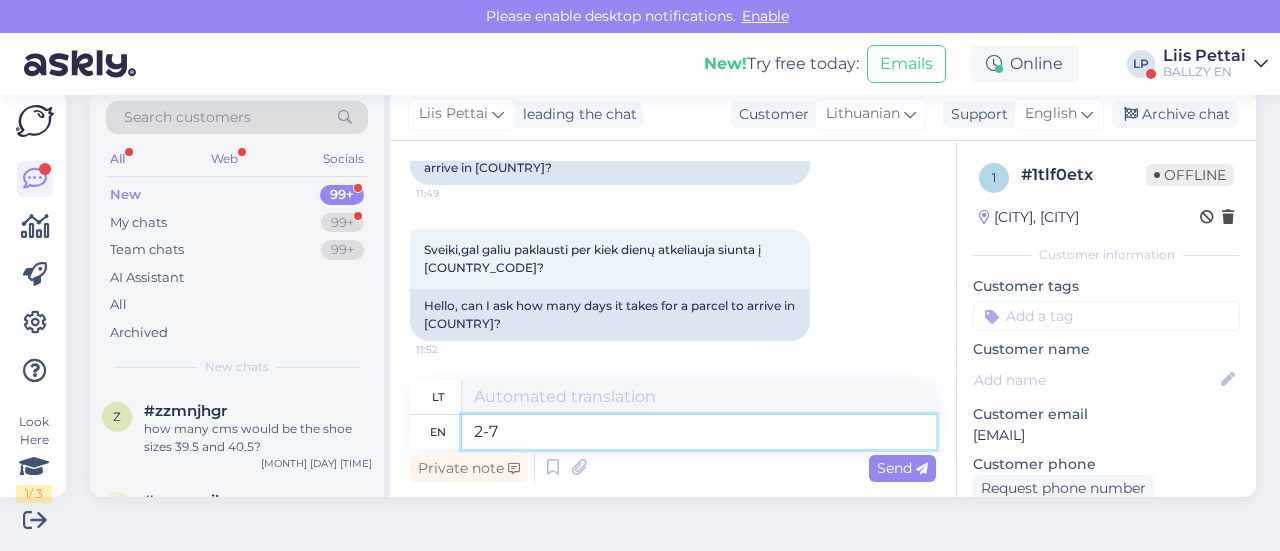 type on "2–7" 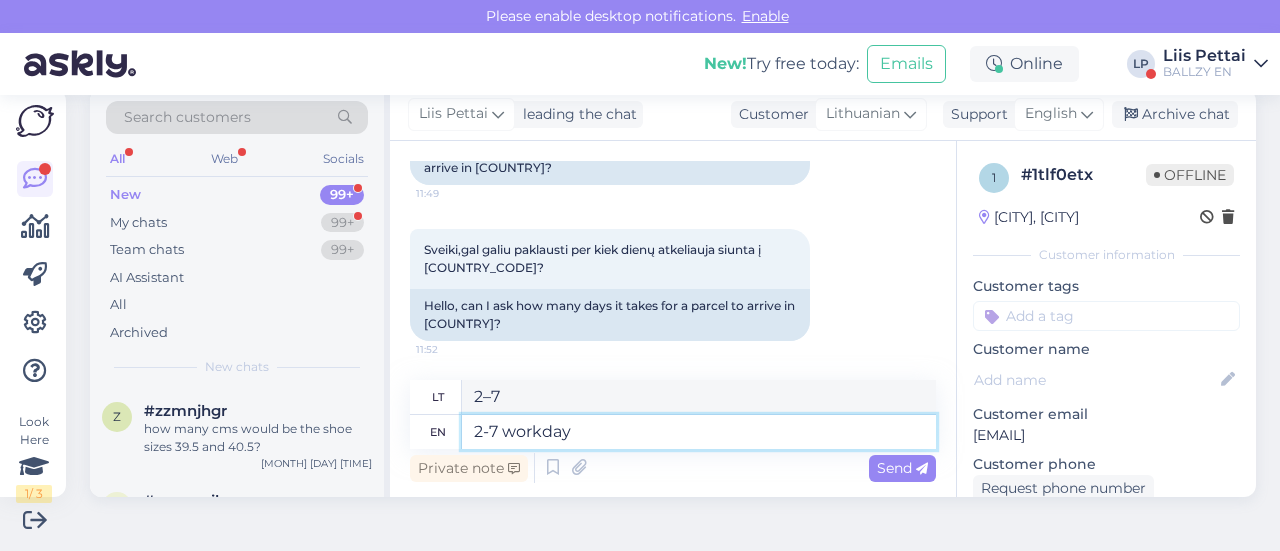 type on "2-7 workdays" 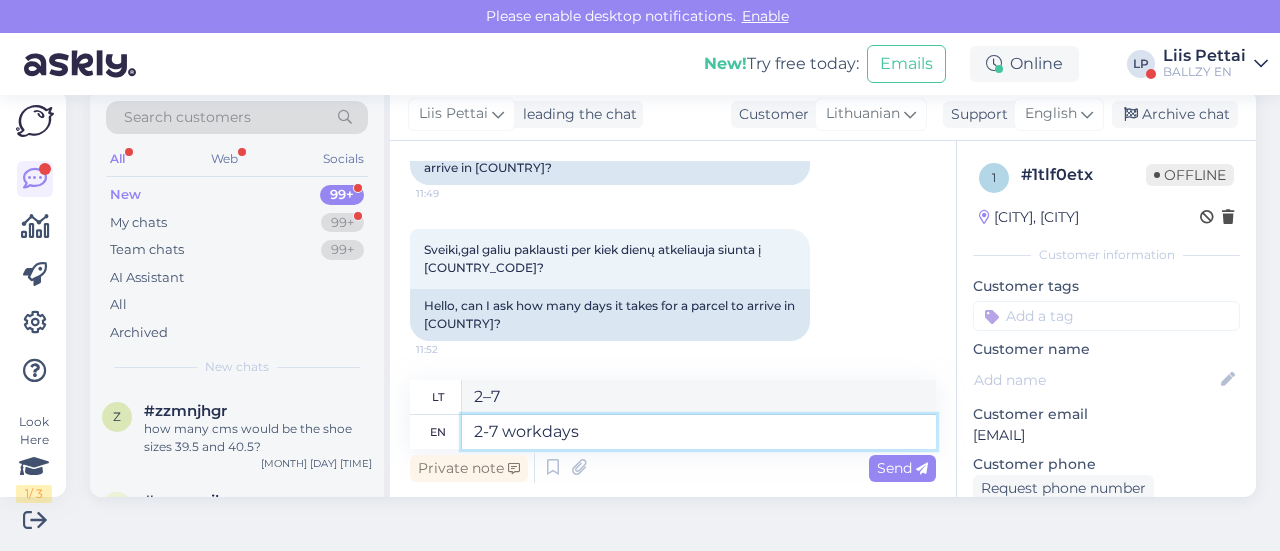 type on "2–7 darbo dienos" 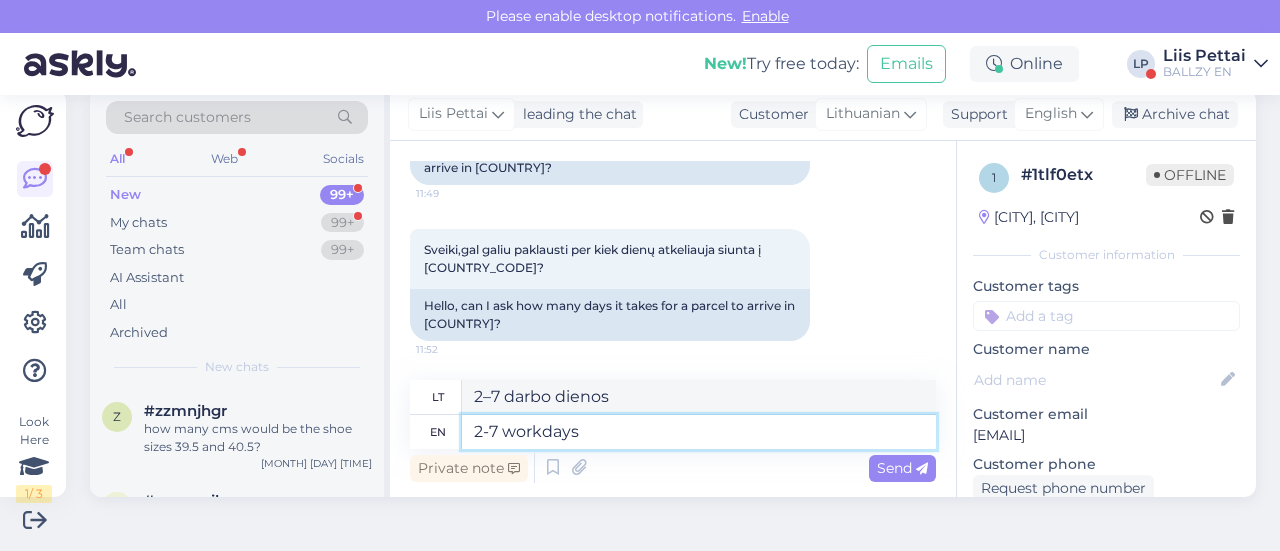 type 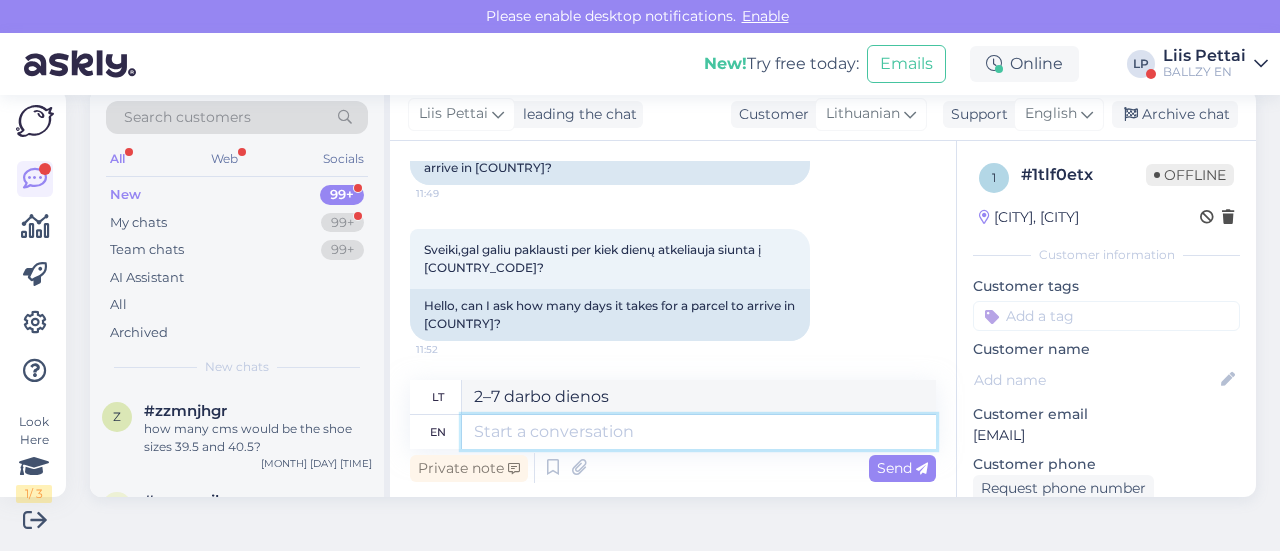 type 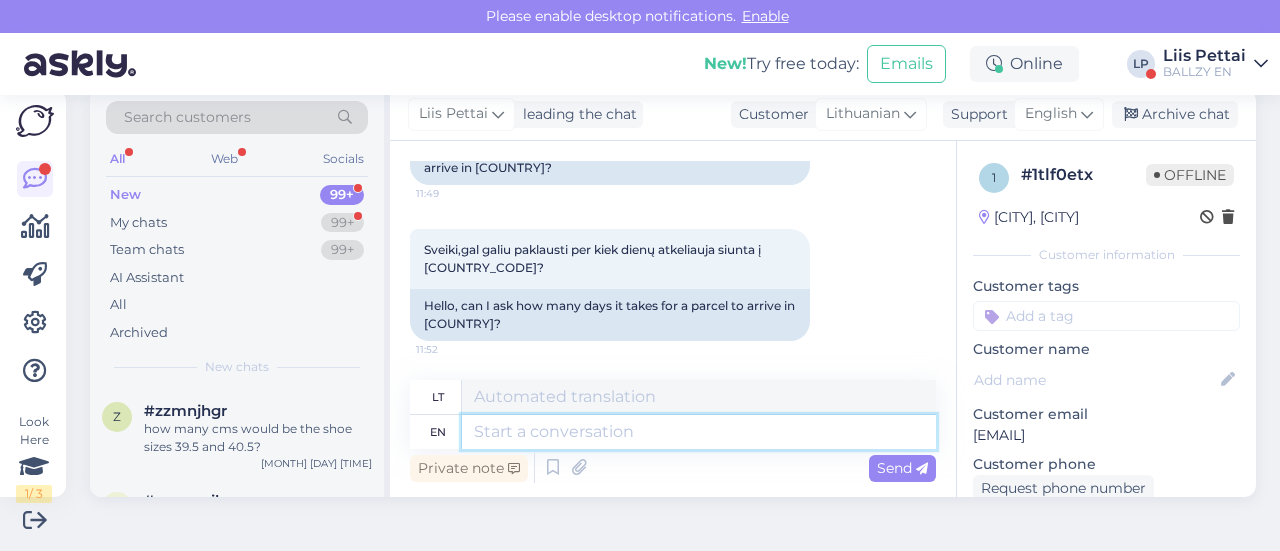 scroll, scrollTop: 296, scrollLeft: 0, axis: vertical 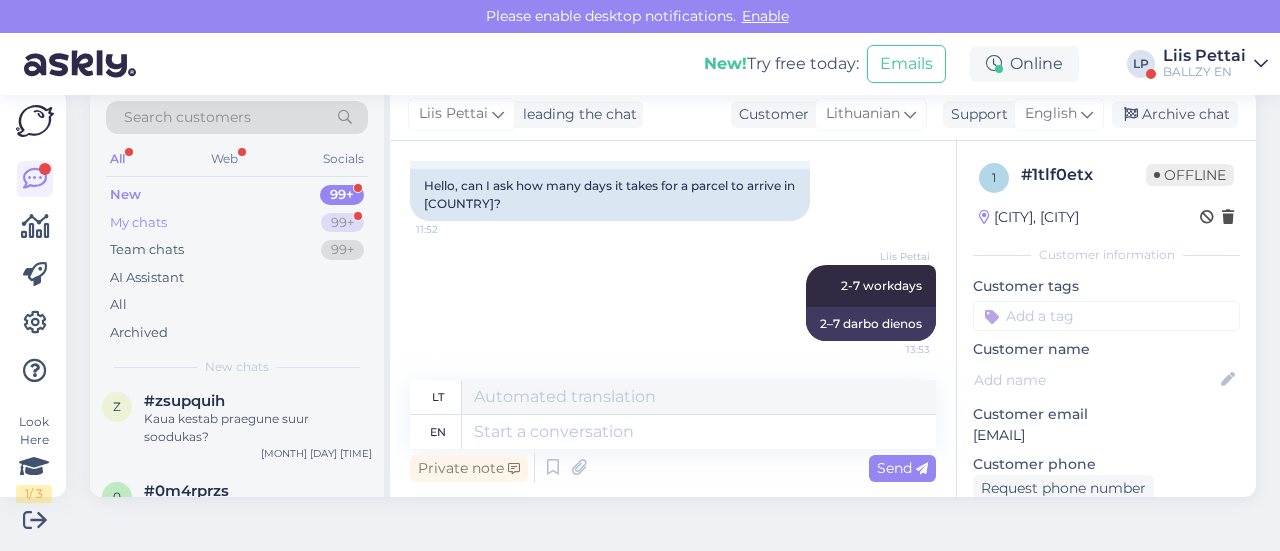 click on "My chats" at bounding box center (138, 223) 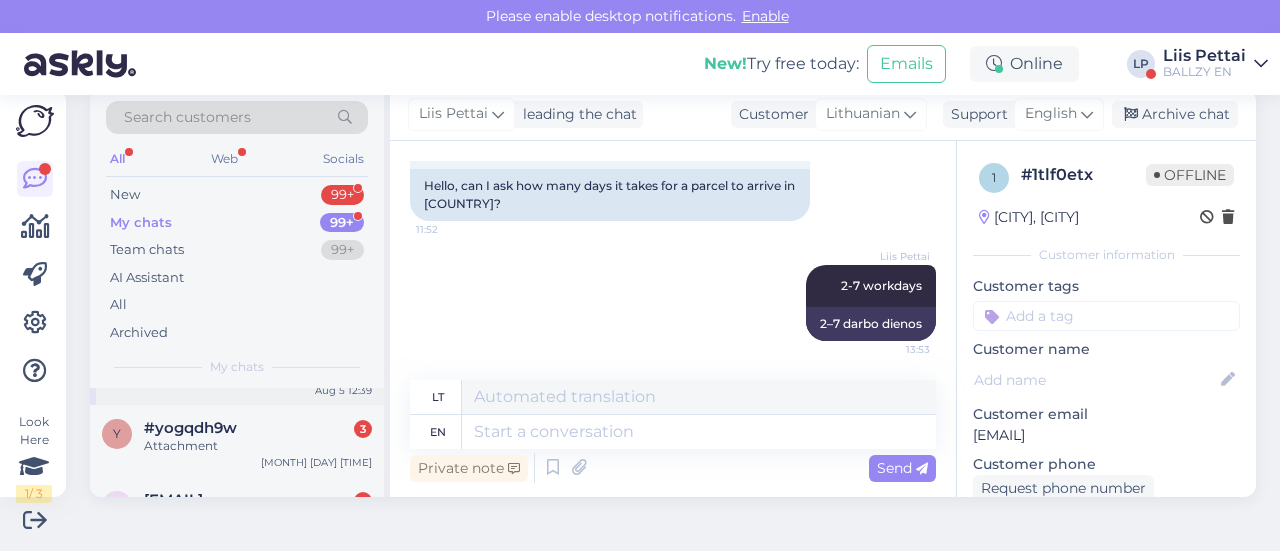 scroll, scrollTop: 200, scrollLeft: 0, axis: vertical 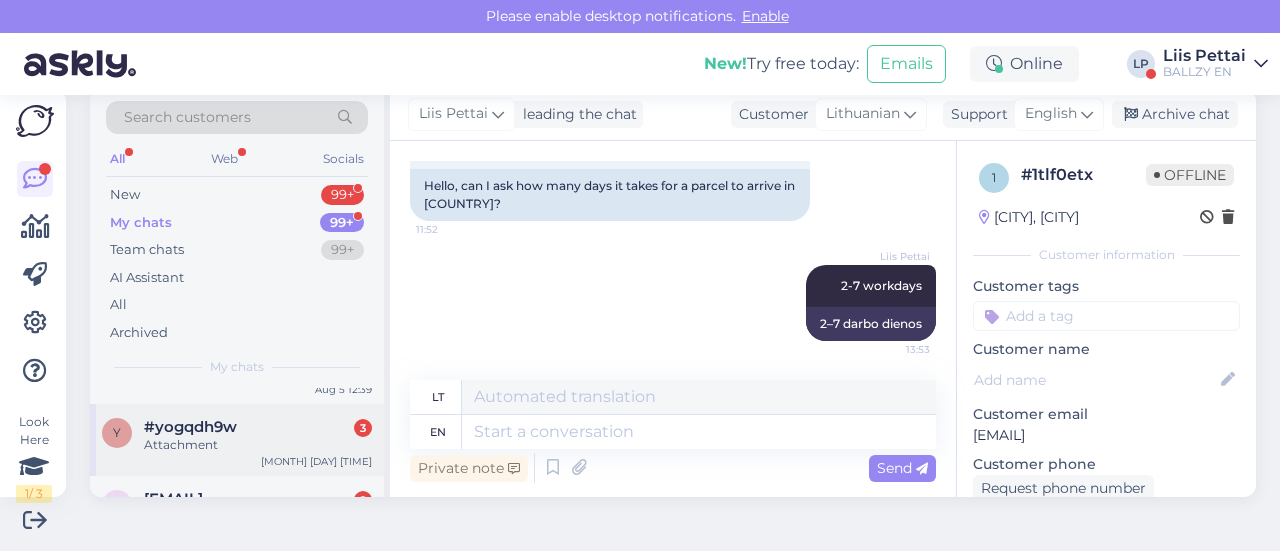 click on "Attachment" at bounding box center (258, 445) 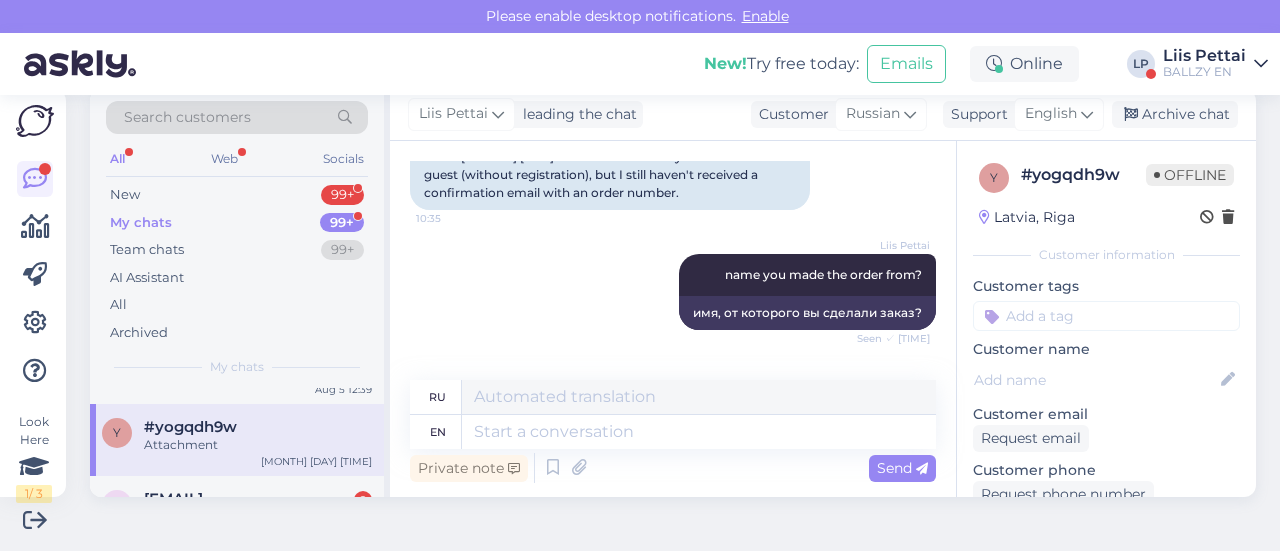 scroll, scrollTop: 300, scrollLeft: 0, axis: vertical 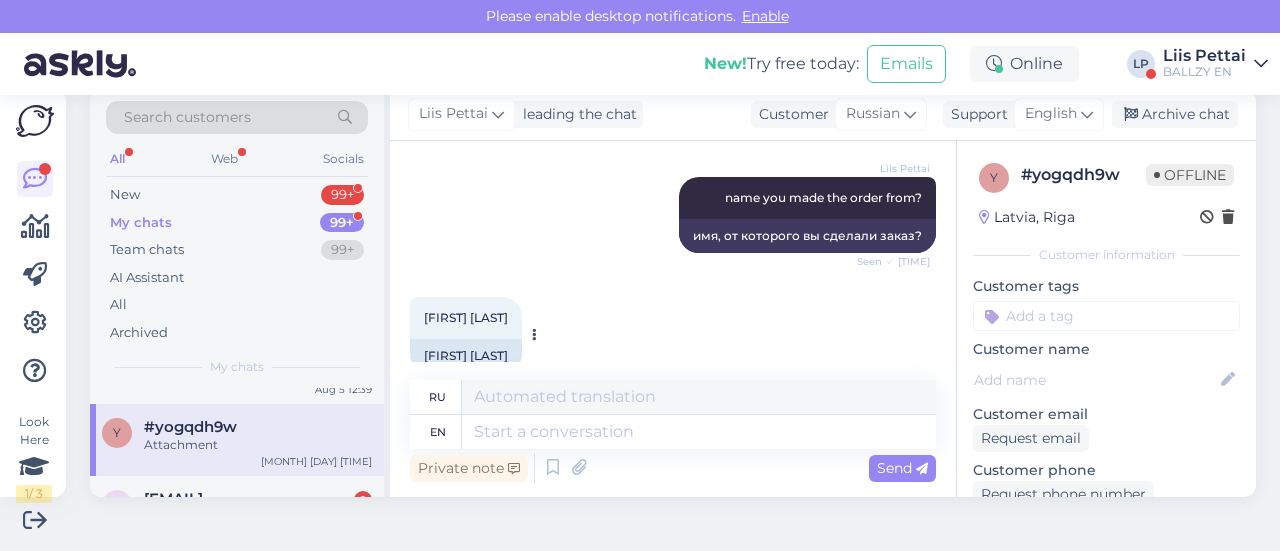 drag, startPoint x: 423, startPoint y: 299, endPoint x: 529, endPoint y: 299, distance: 106 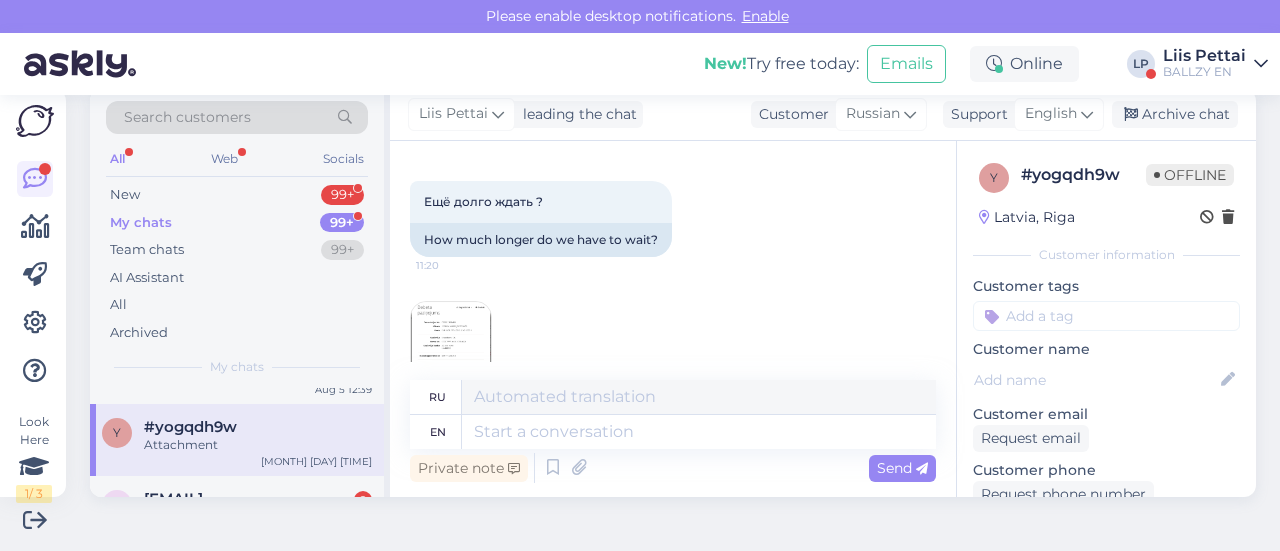 scroll, scrollTop: 559, scrollLeft: 0, axis: vertical 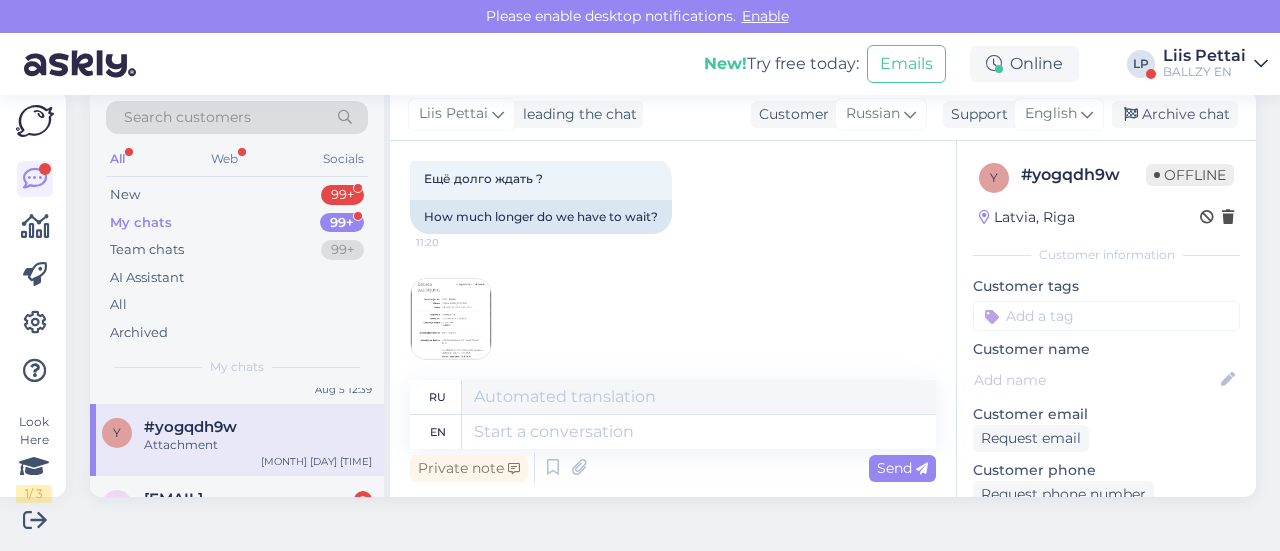 click at bounding box center (451, 319) 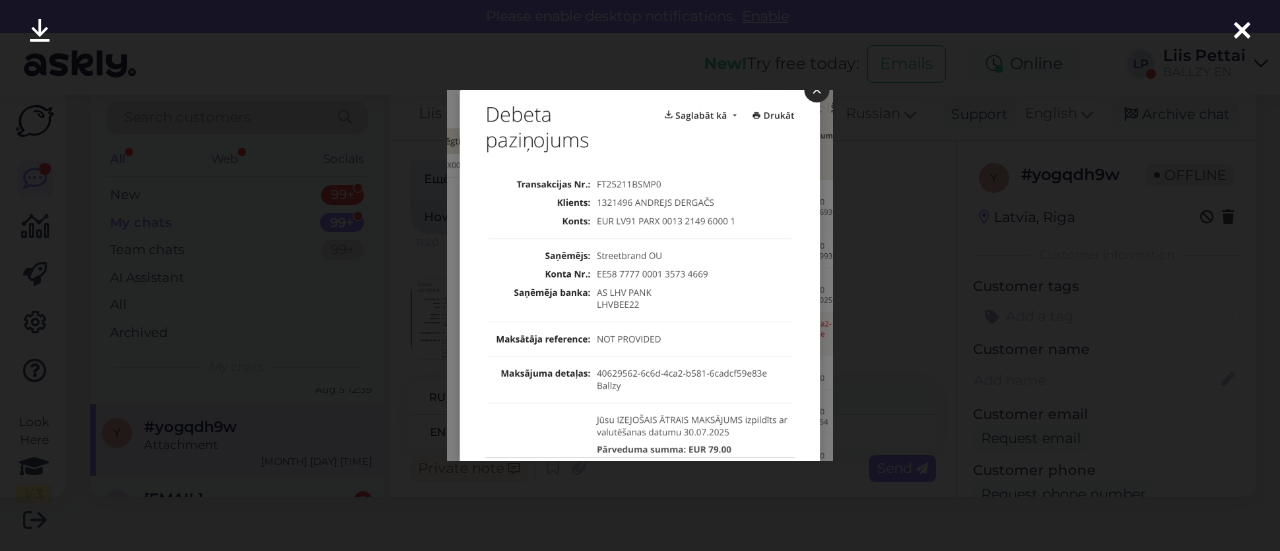click at bounding box center [640, 275] 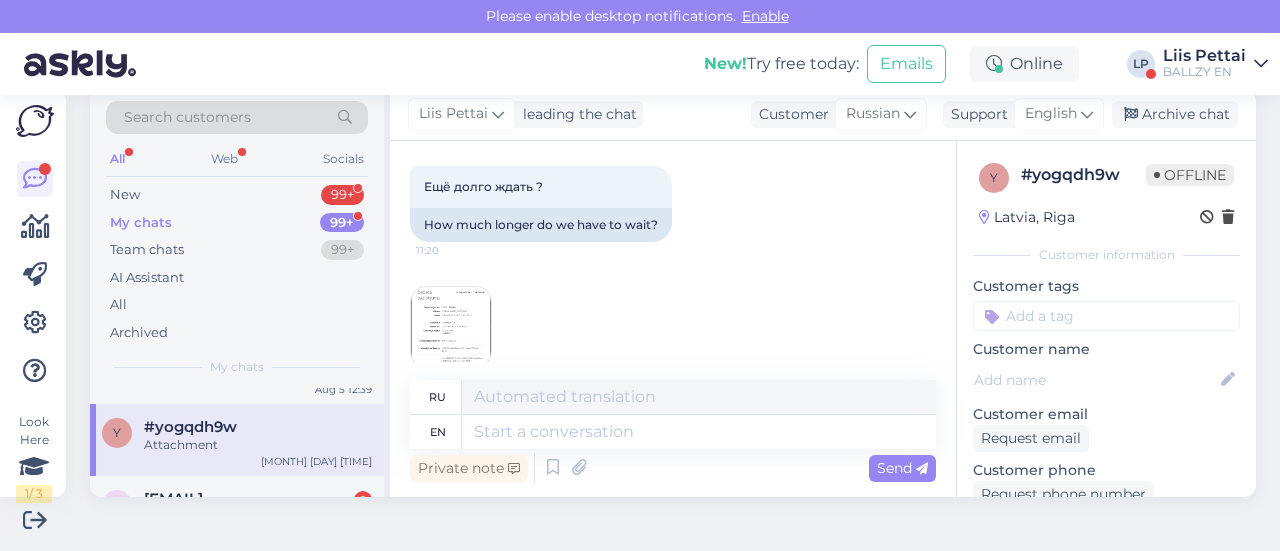 scroll, scrollTop: 559, scrollLeft: 0, axis: vertical 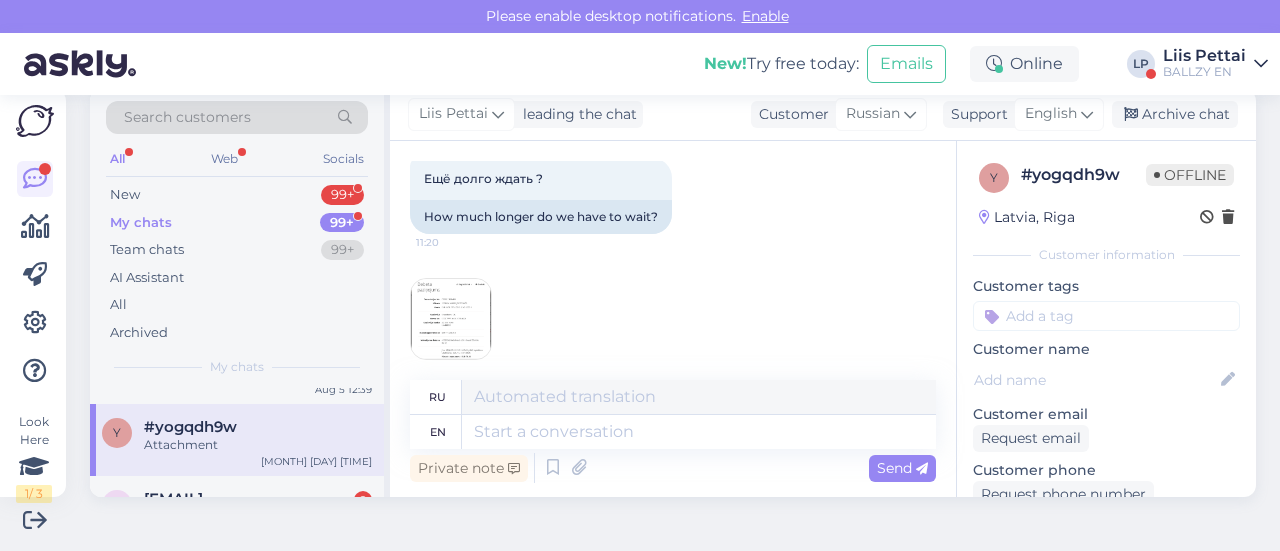 click at bounding box center (451, 319) 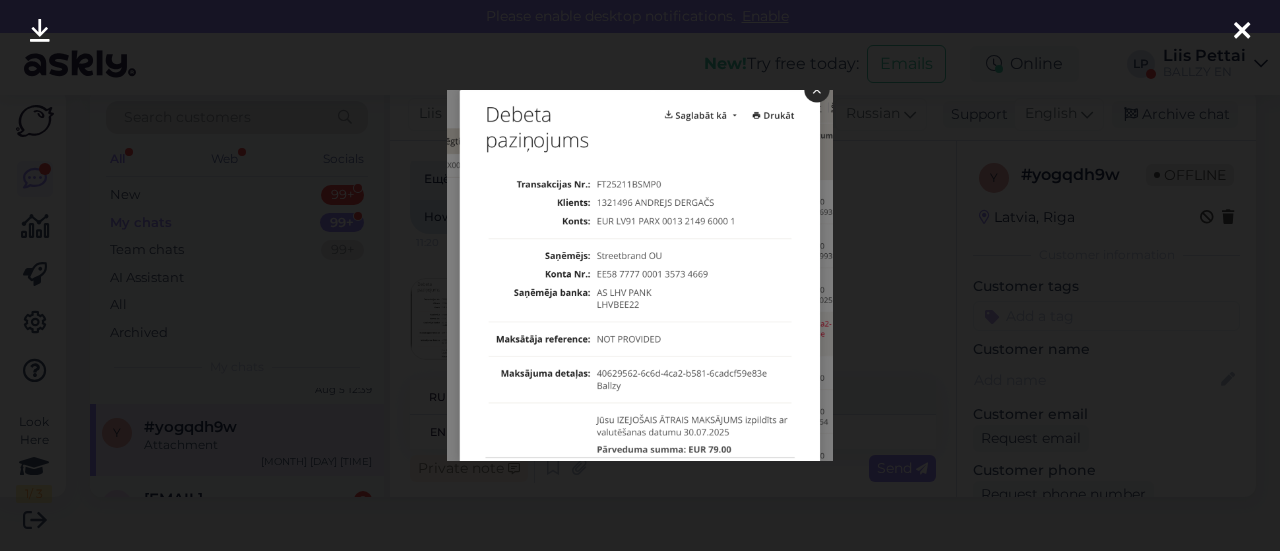 click at bounding box center [640, 275] 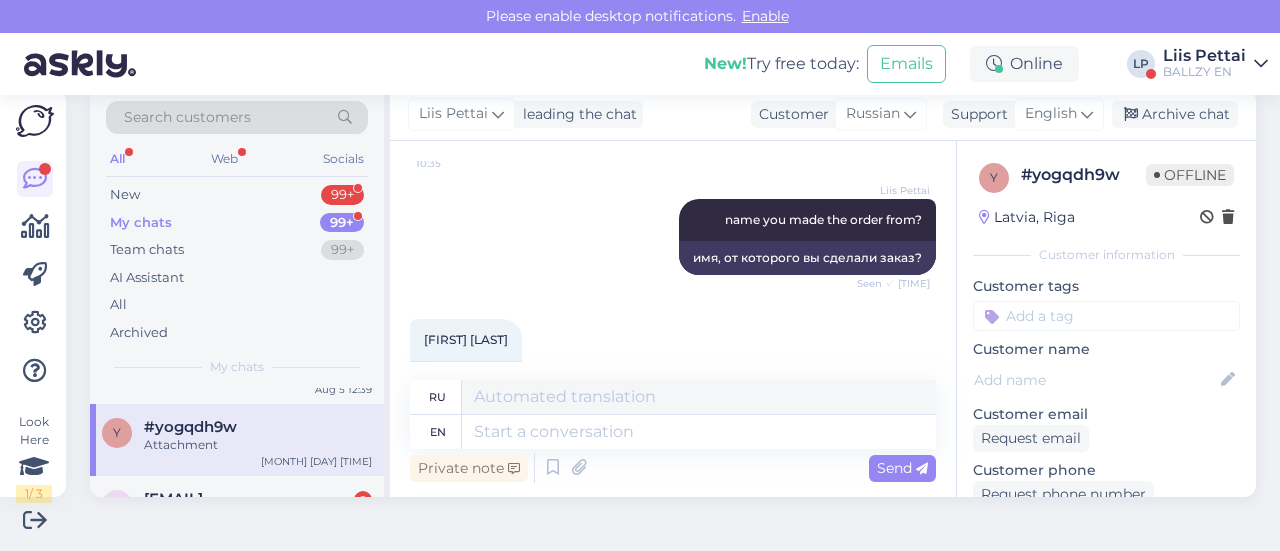 scroll, scrollTop: 260, scrollLeft: 0, axis: vertical 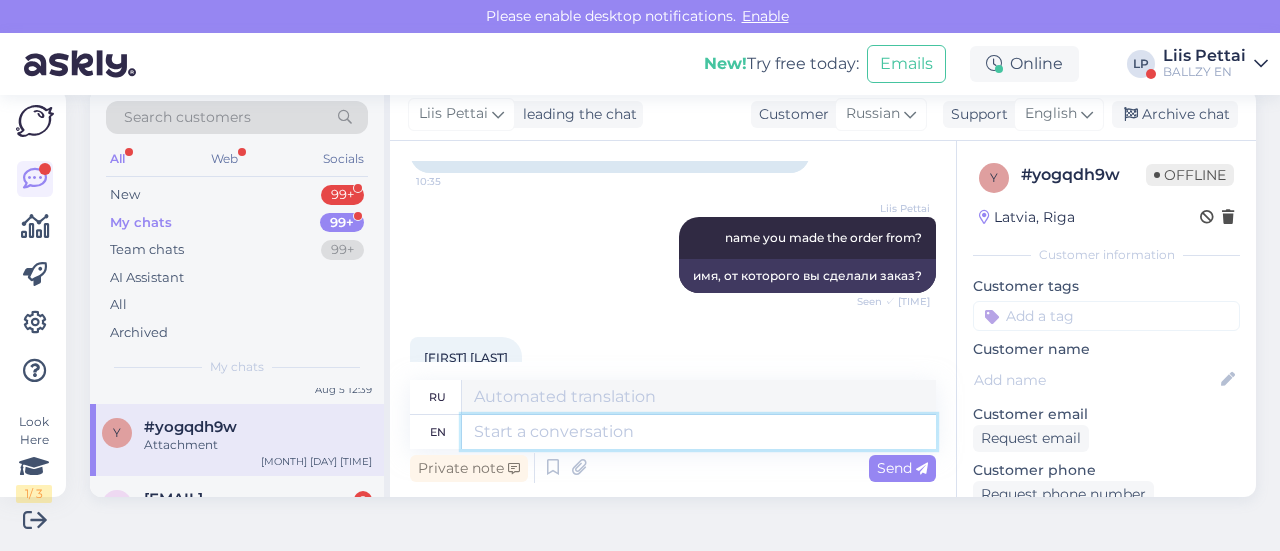 click at bounding box center [699, 432] 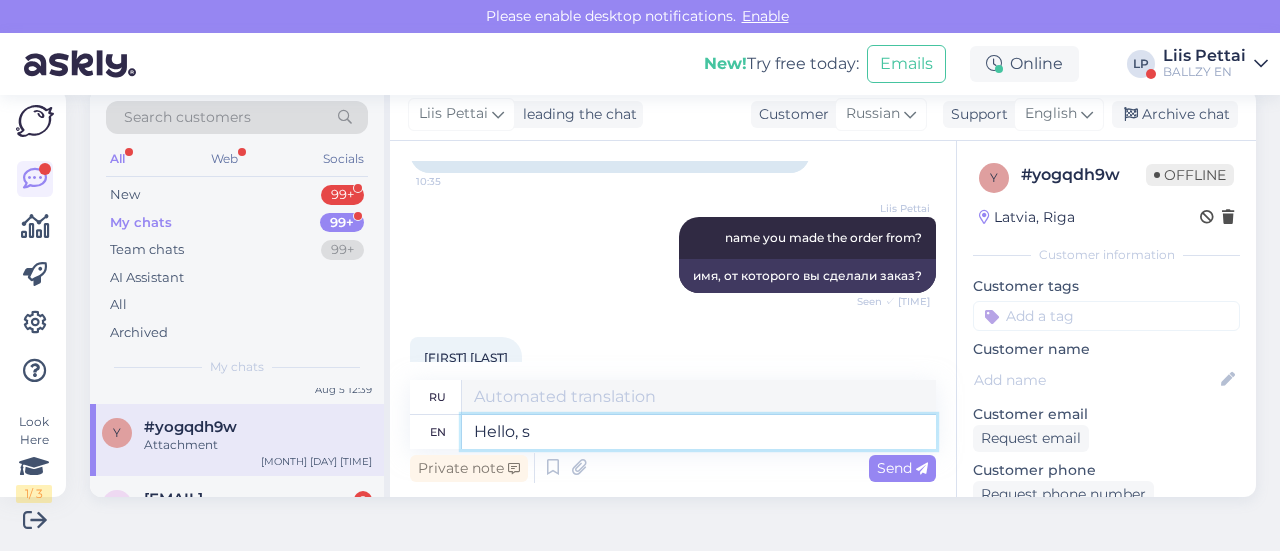type on "Hello, so" 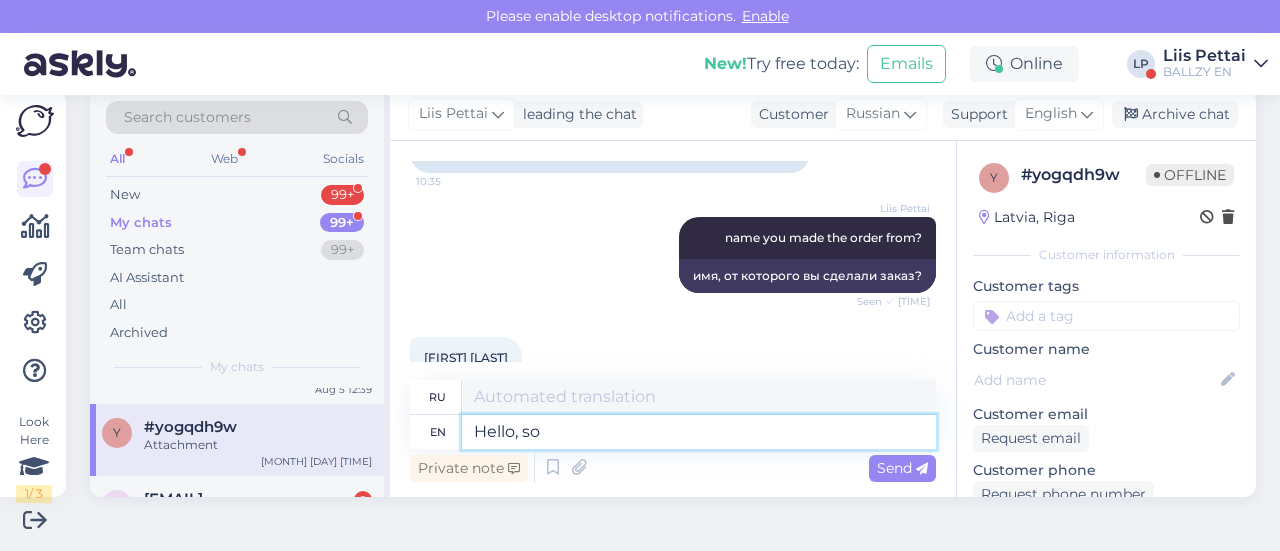 type on "Привет," 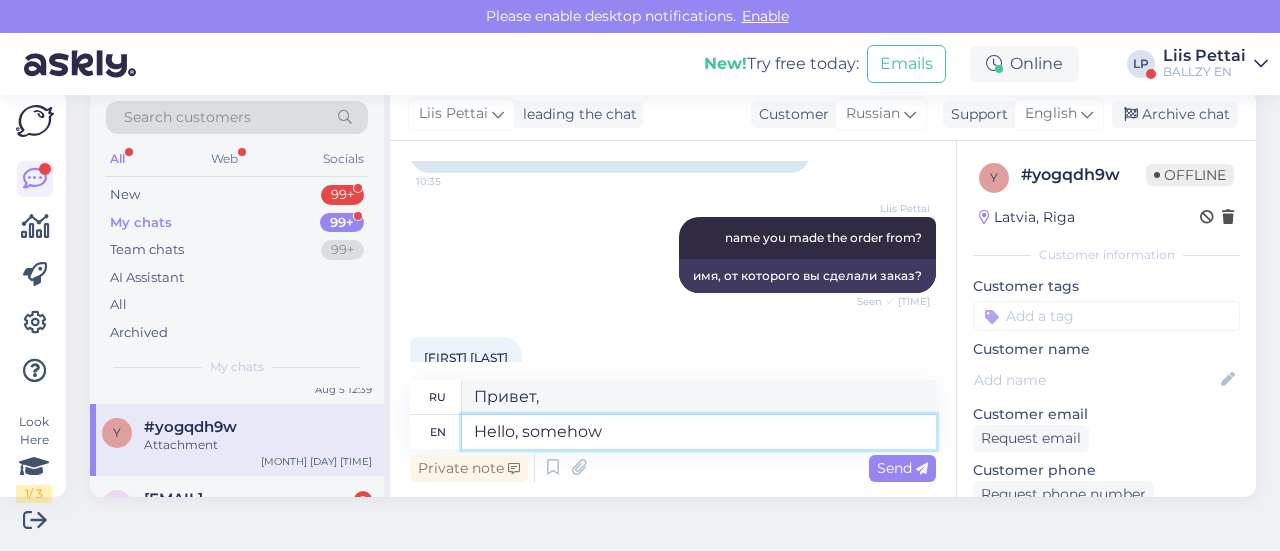 type on "Hello, somehow" 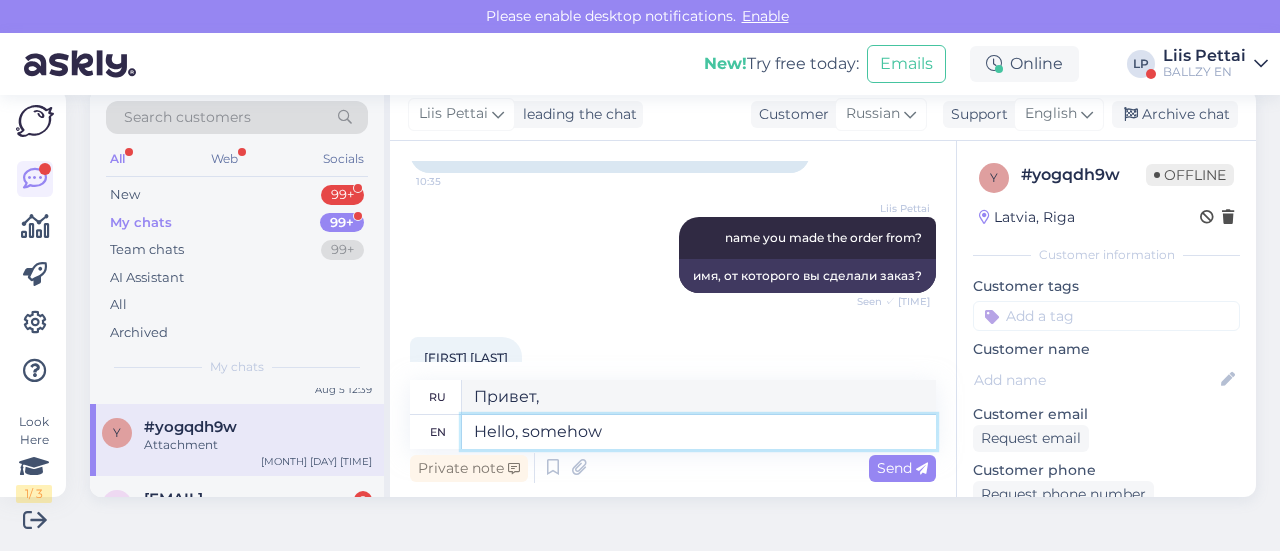 type on "Привет, как-то" 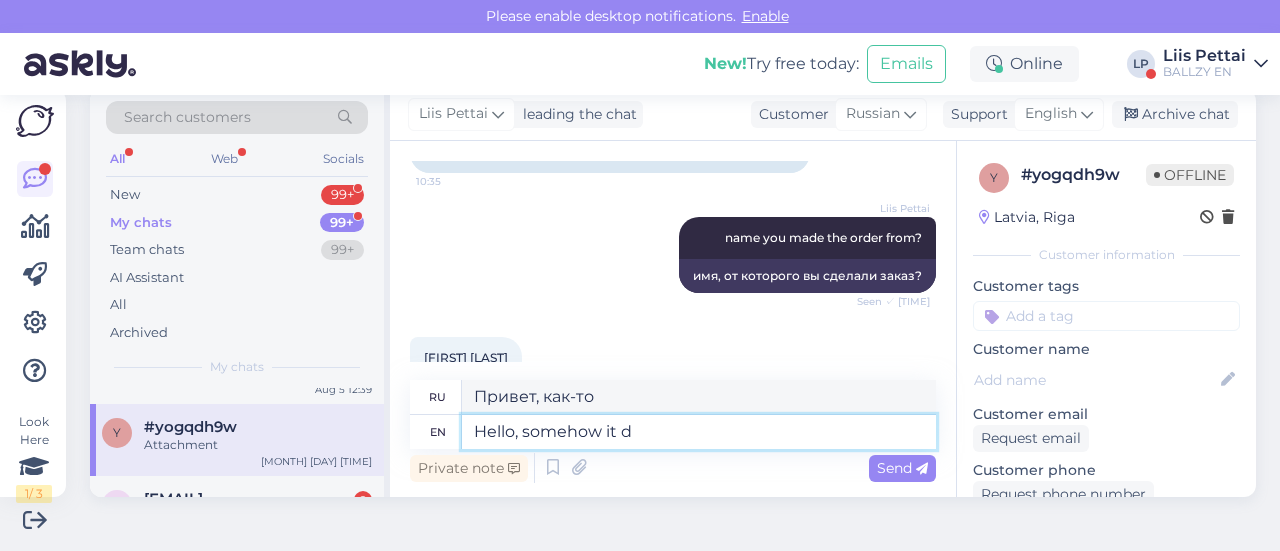 type on "Hello, somehow it di" 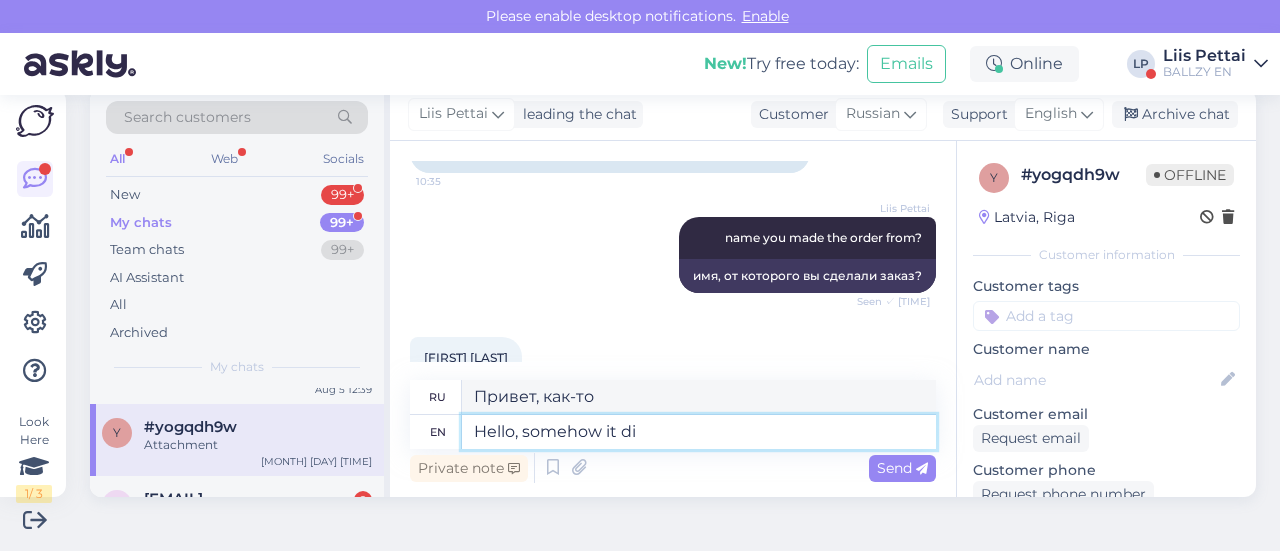 type on "Привет, как-то так" 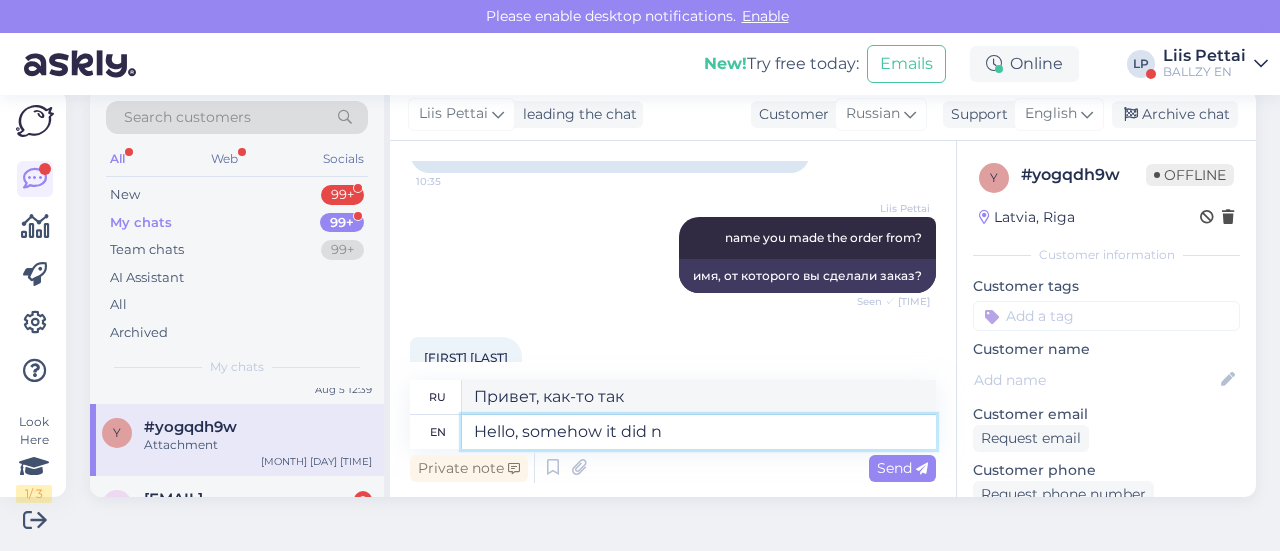 type on "Hello, somehow it did no" 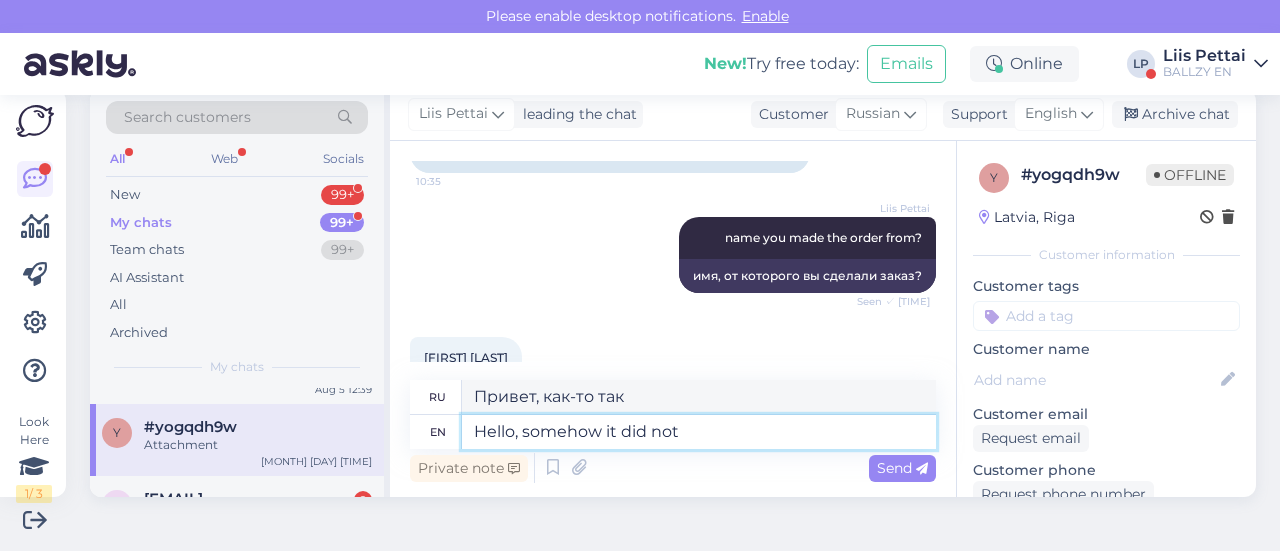 type on "Привет, как-то так получилось." 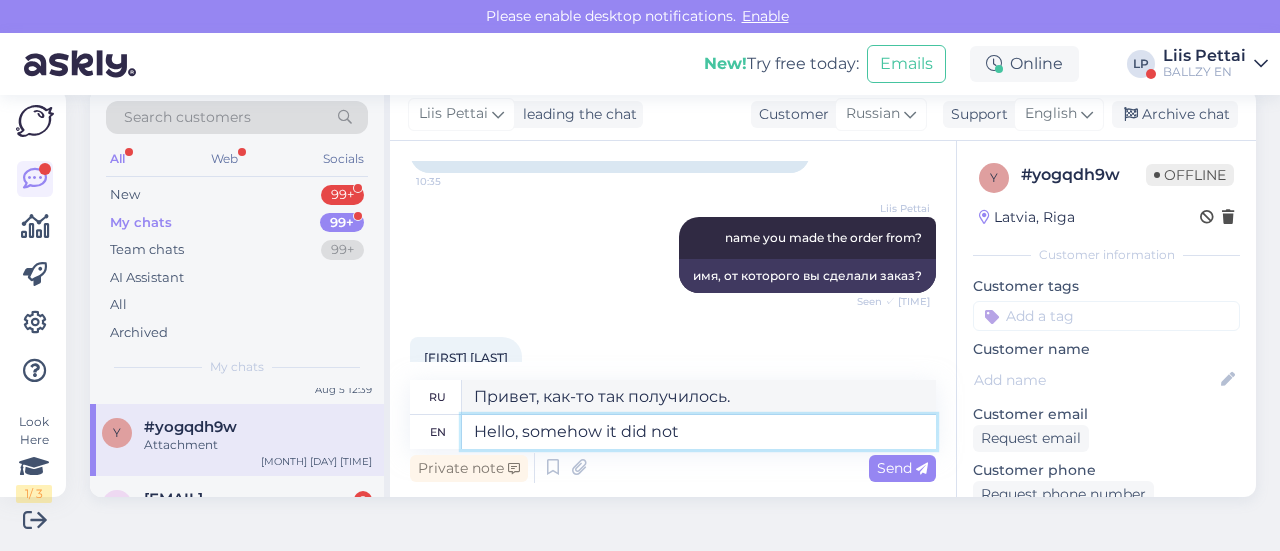 type on "Hello, somehow it did not c" 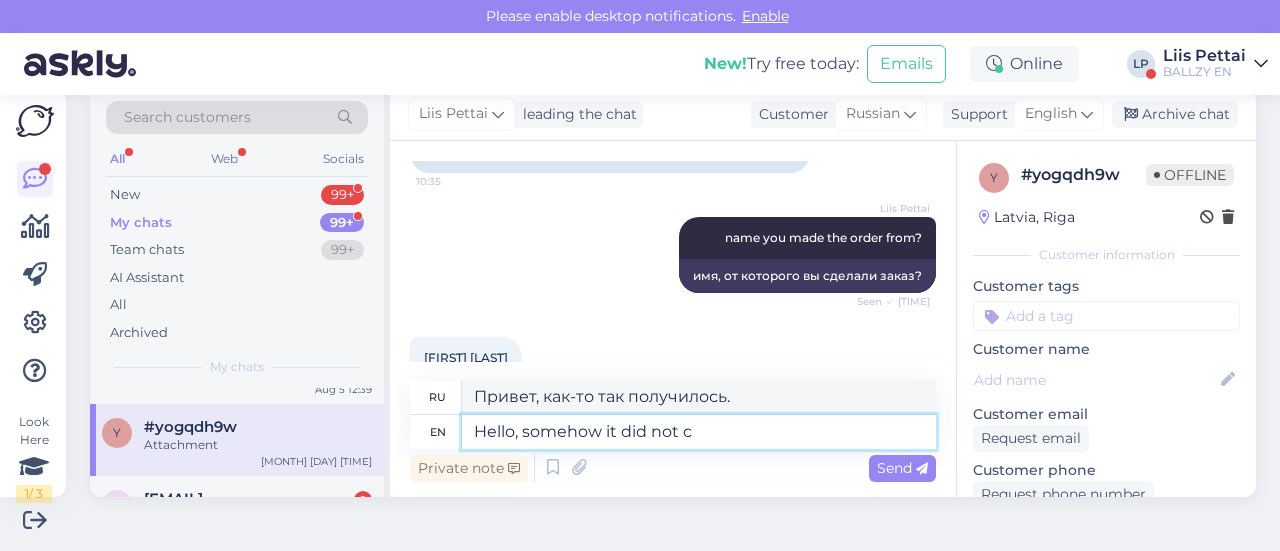 type on "Привет, как-то не получилось." 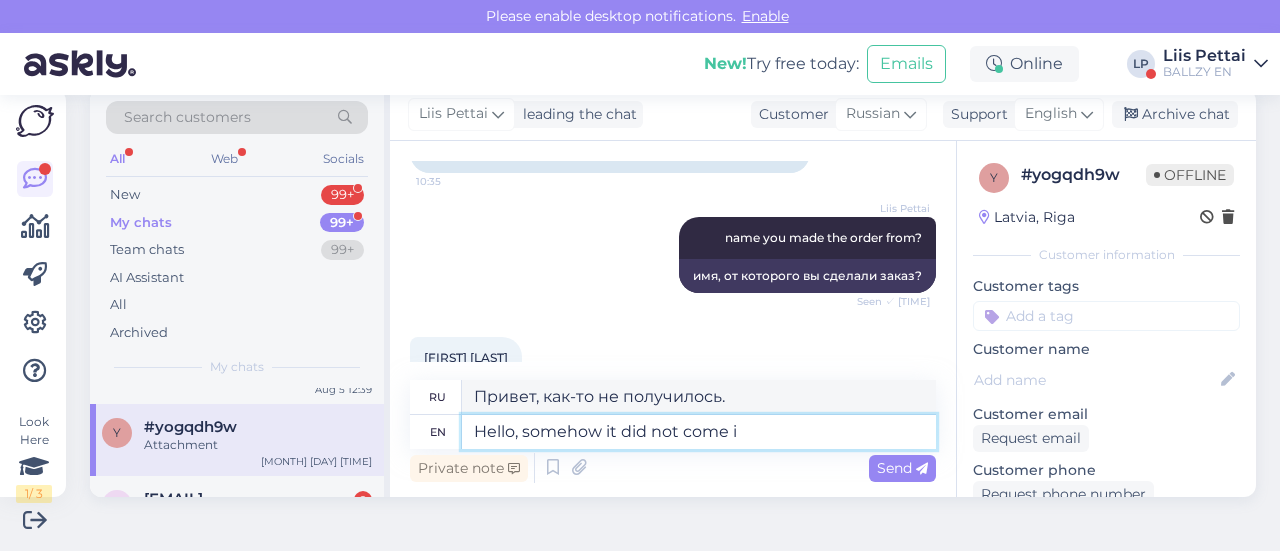 type on "Hello, somehow it did not come in" 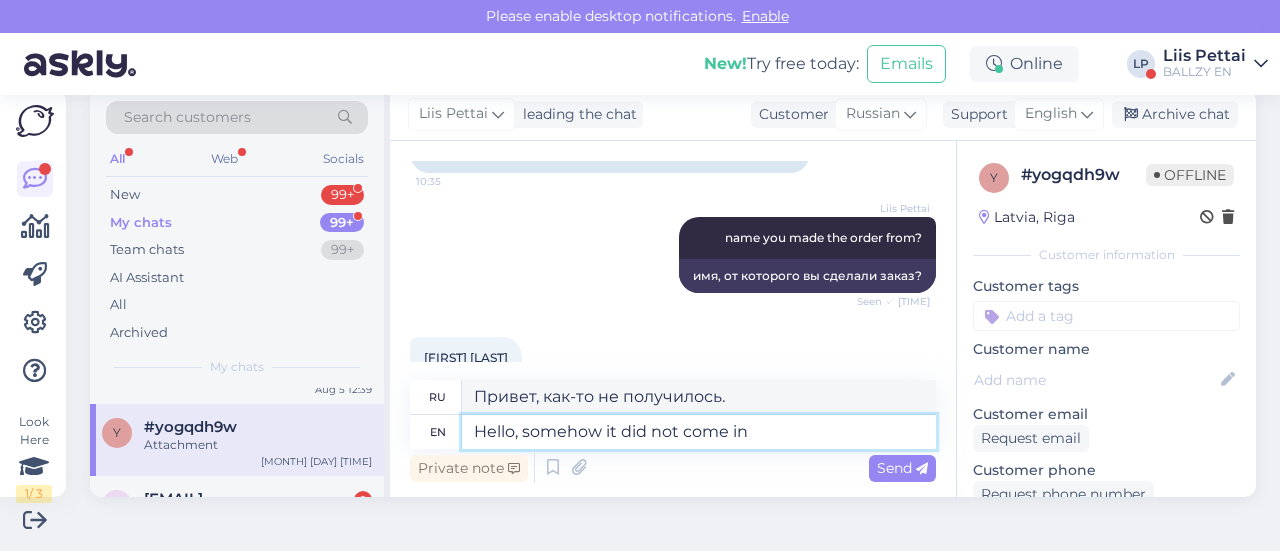 type on "Привет, как-то не дошло." 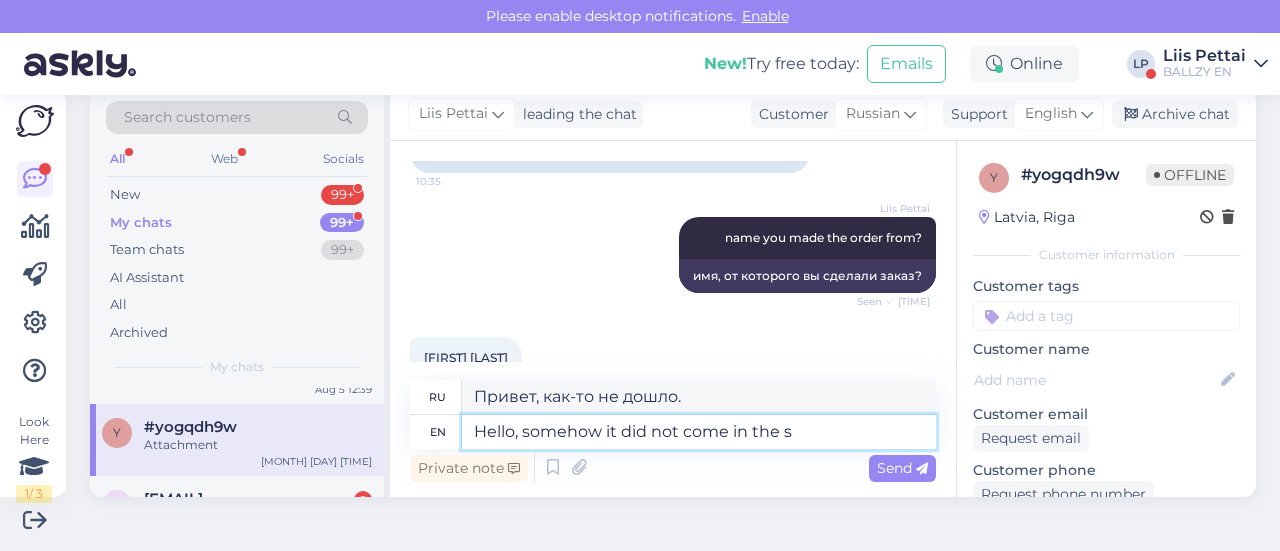 type on "Hello, somehow it did not come in the sy" 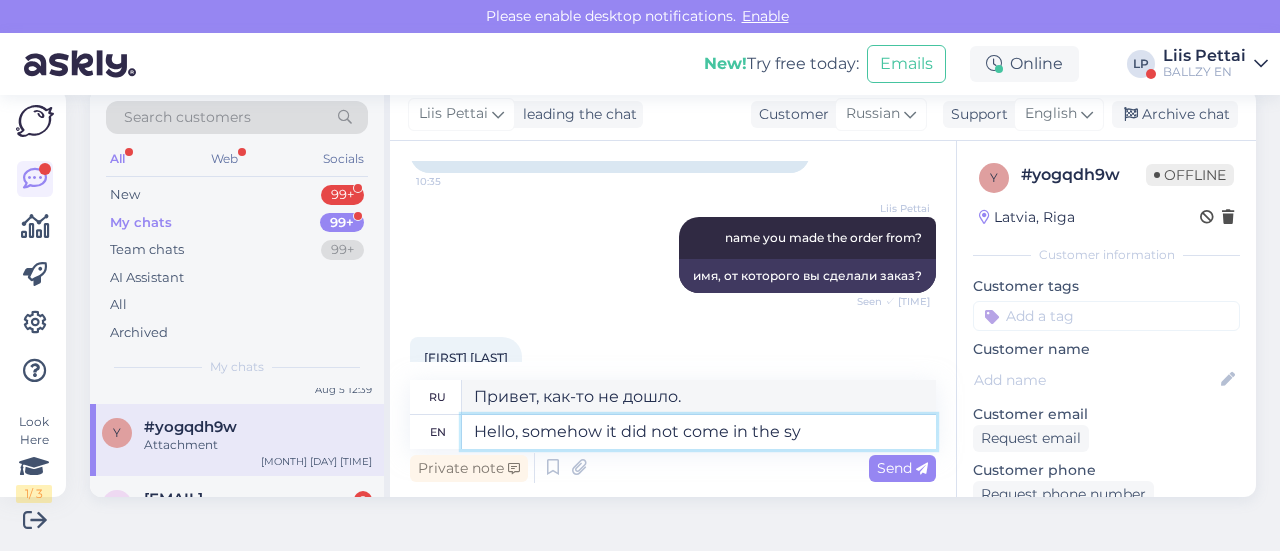 type on "Привет, как-то не пришло" 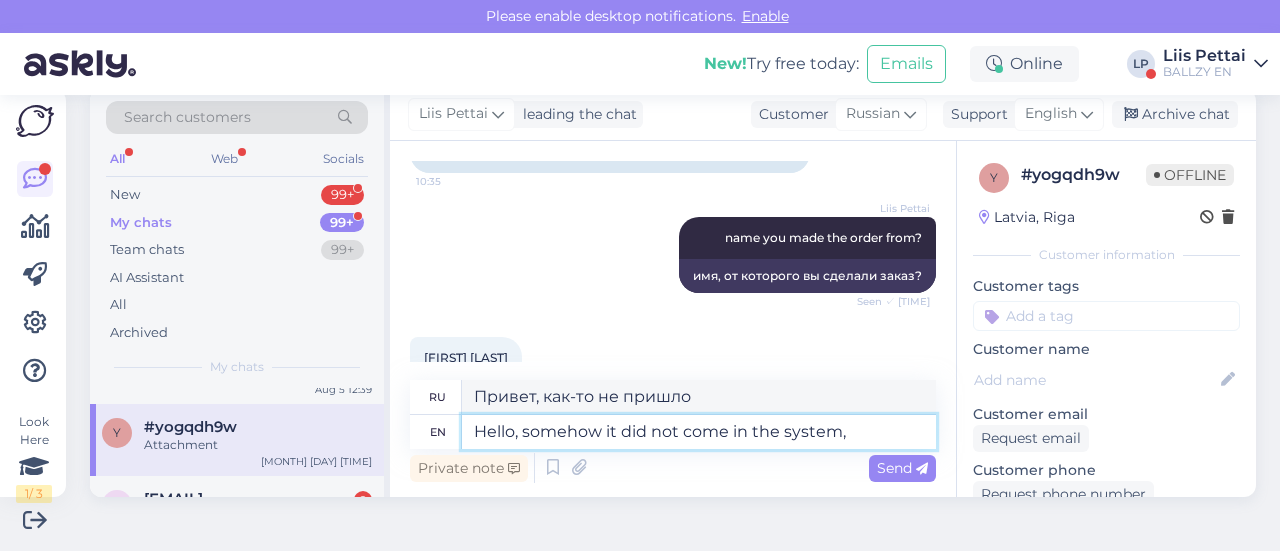 type on "Hello, somehow it did not come in the system, b" 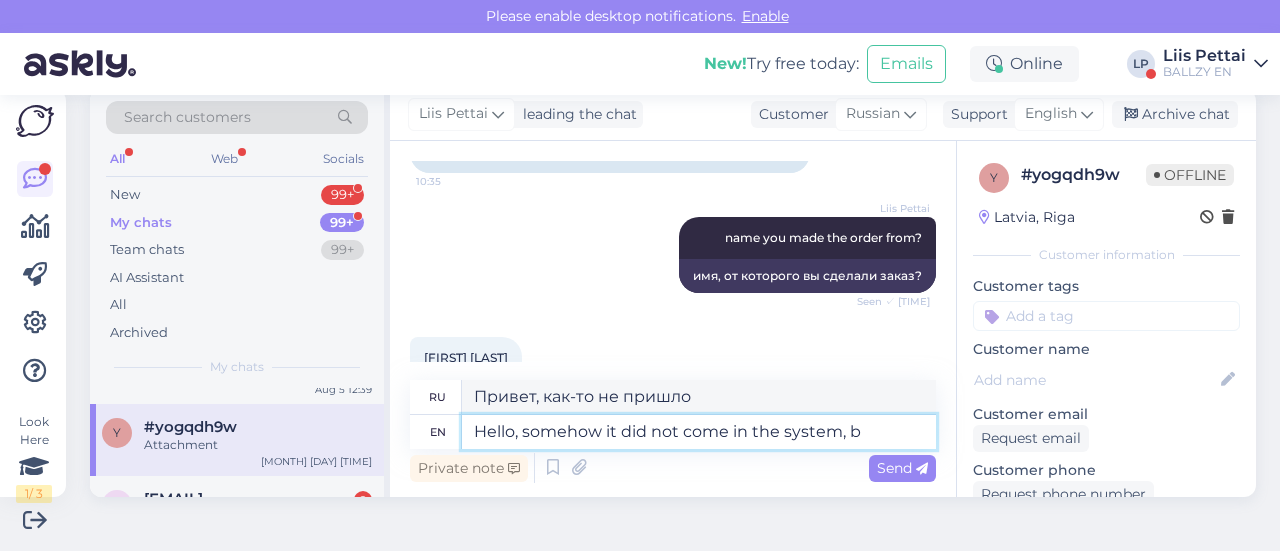 type on "Здравствуйте, как-то не зашло в систему," 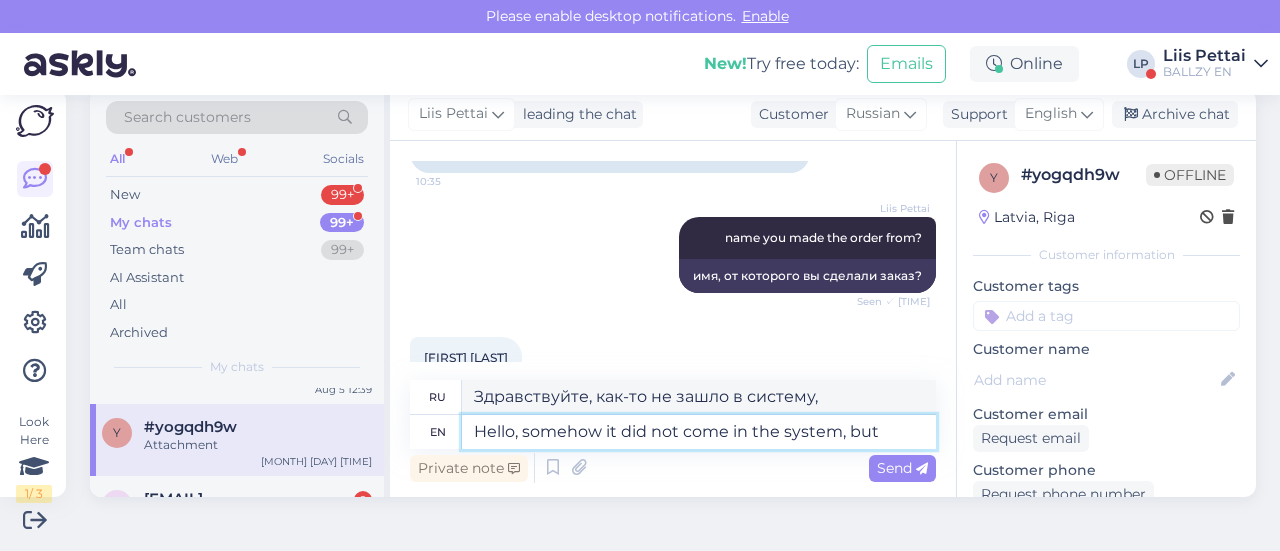 type on "Hello, somehow it did not come in the system, but w" 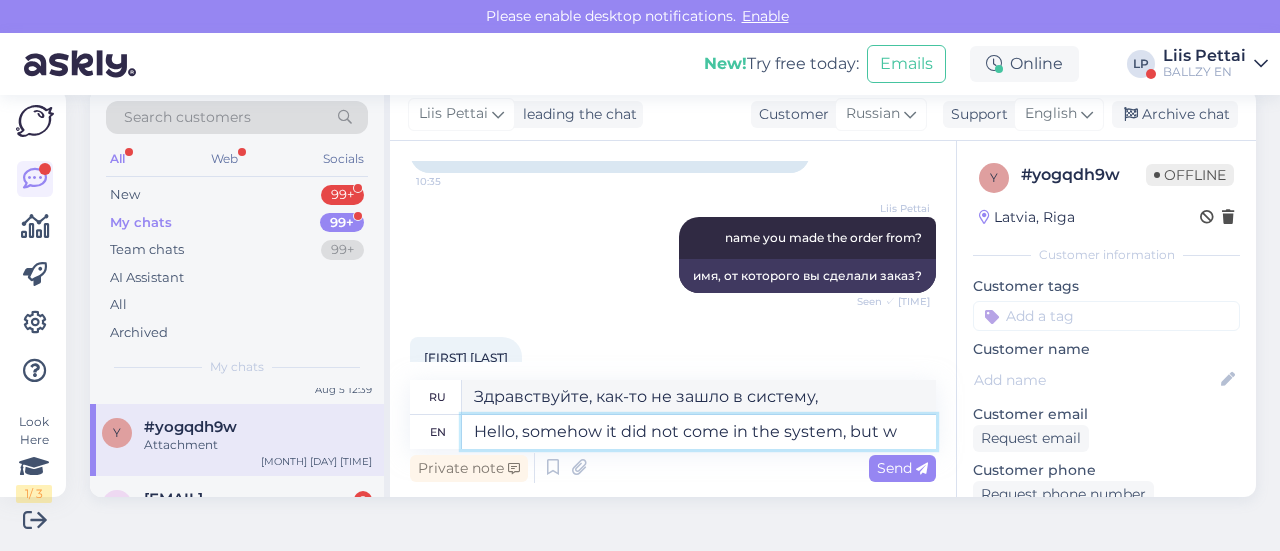 type on "Привет, как-то не зашло в систему, но" 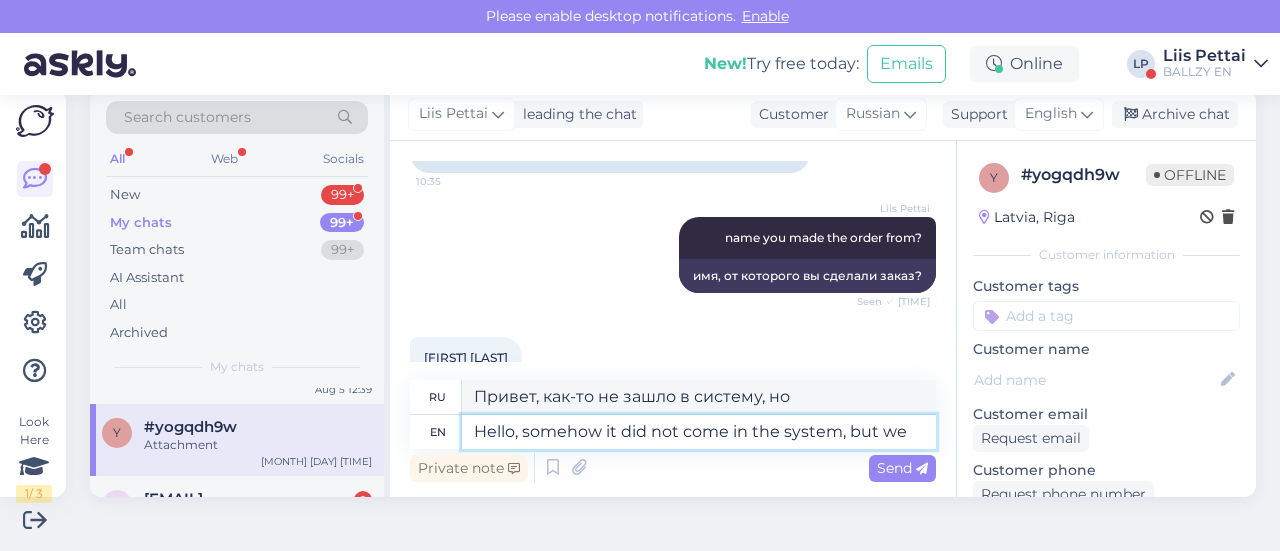 type on "Hello, somehow it did not come in the system, but we" 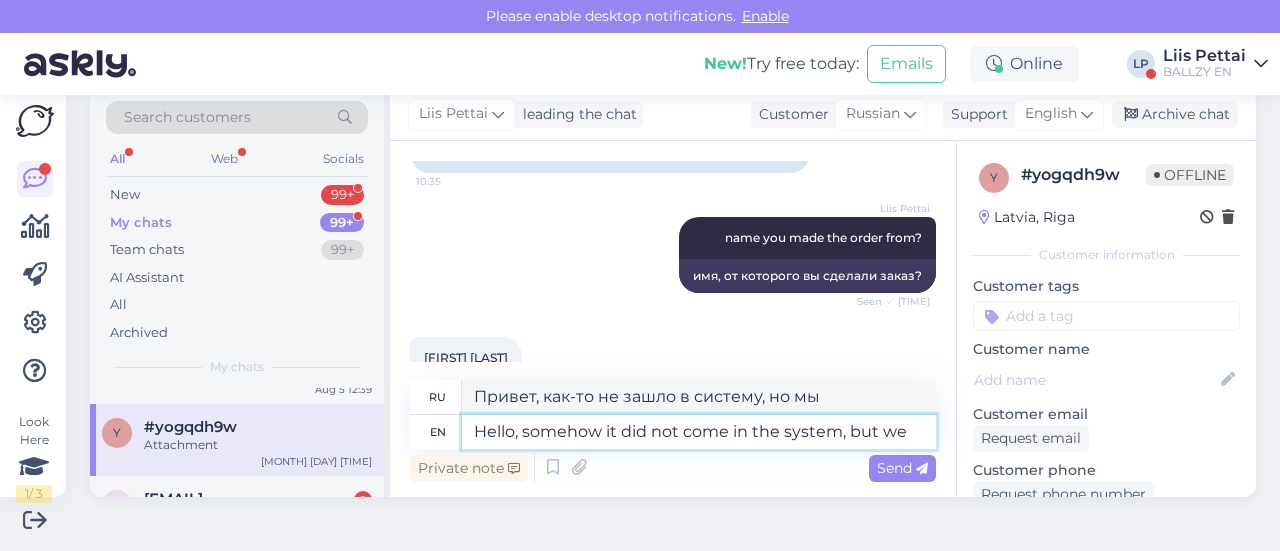 type on "Hello, somehow it did not come in the system, but we f" 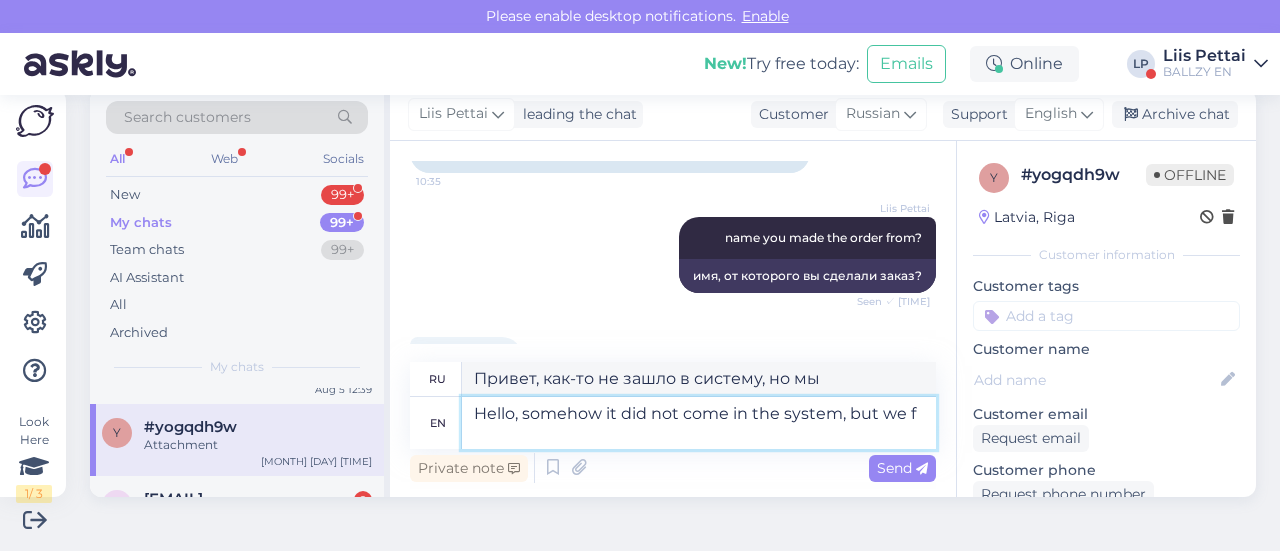 type on "Привет, как-то не зашло в систему, но мы нашли" 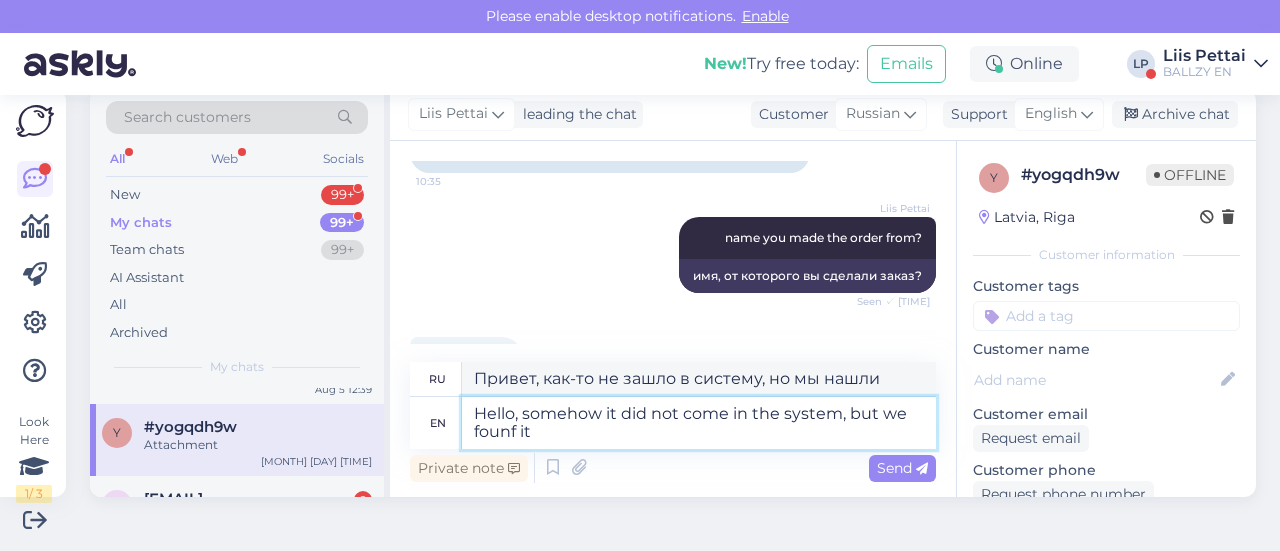type on "Hello, somehow it did not come in the system, but we founf it n" 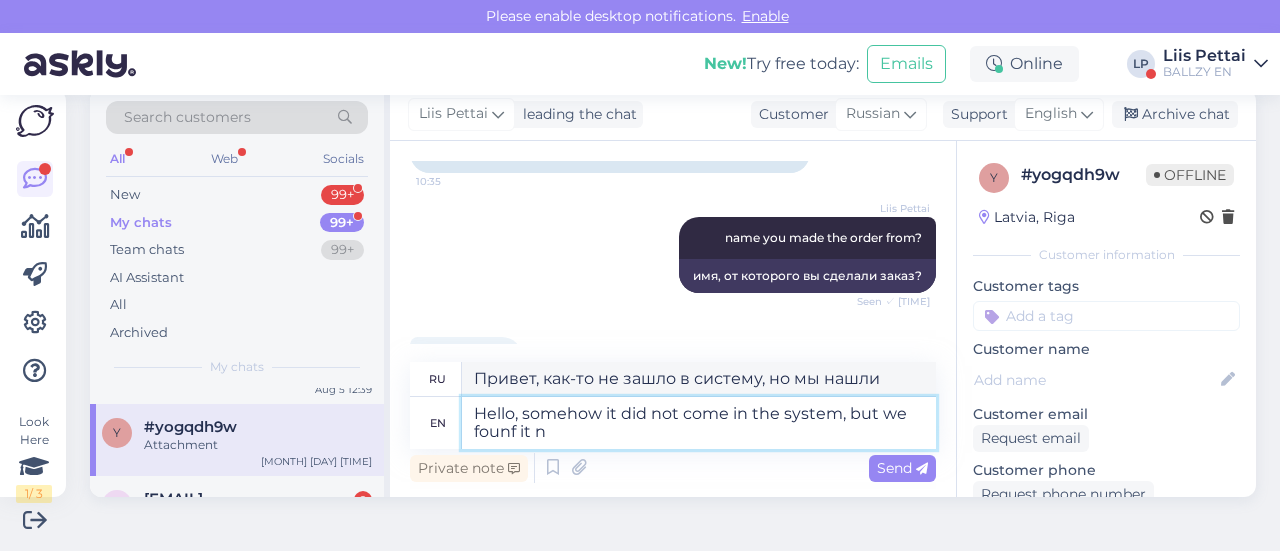 type on "Привет, как-то не зашло в систему, но мы его нашли." 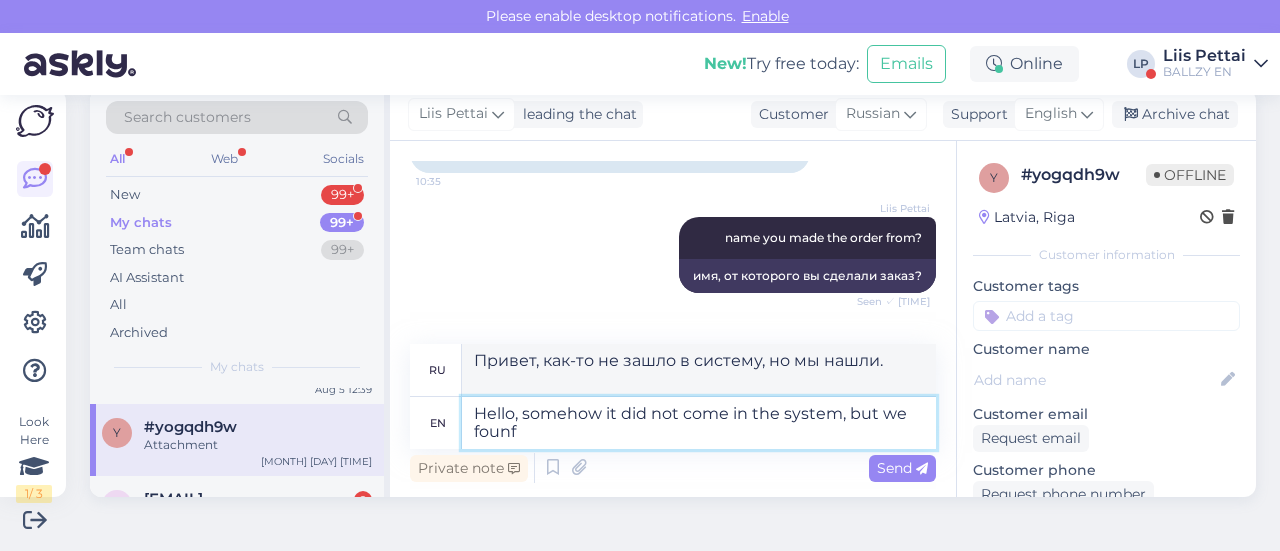 type on "Hello, somehow it did not come in the system, but we founf" 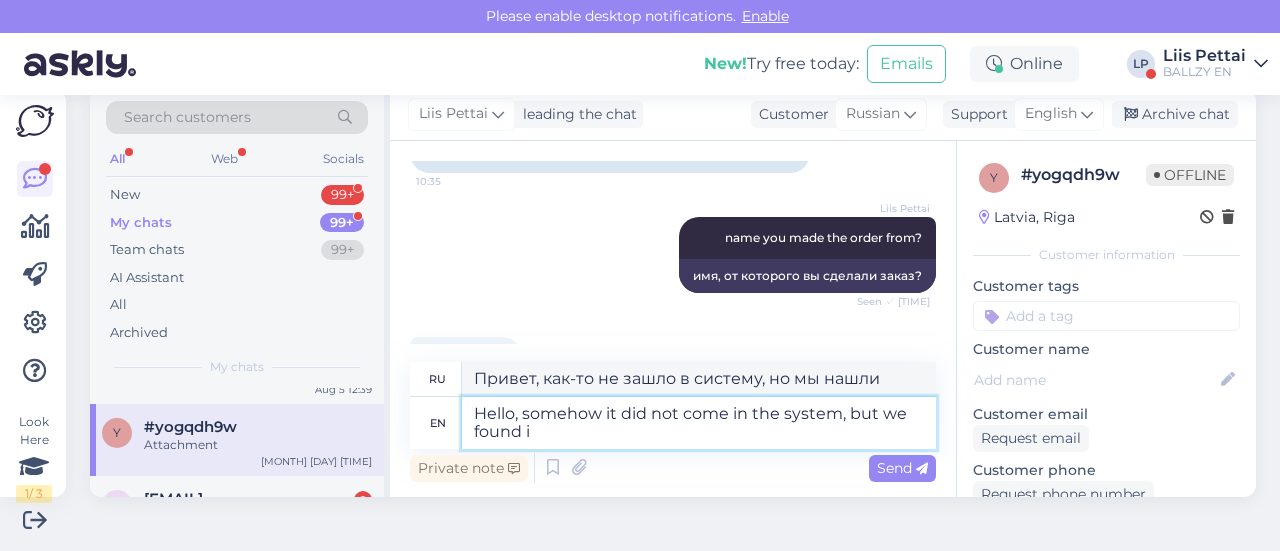type on "Hello, somehow it did not come in the system, but we found it" 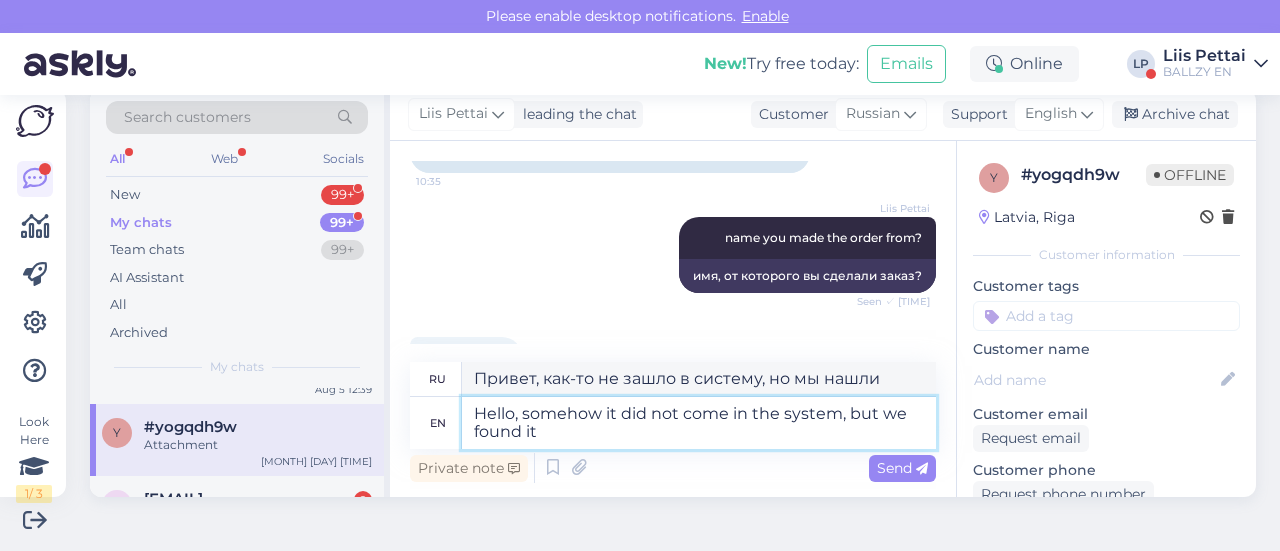 type on "Привет, как-то не попало в систему, но мы нашли" 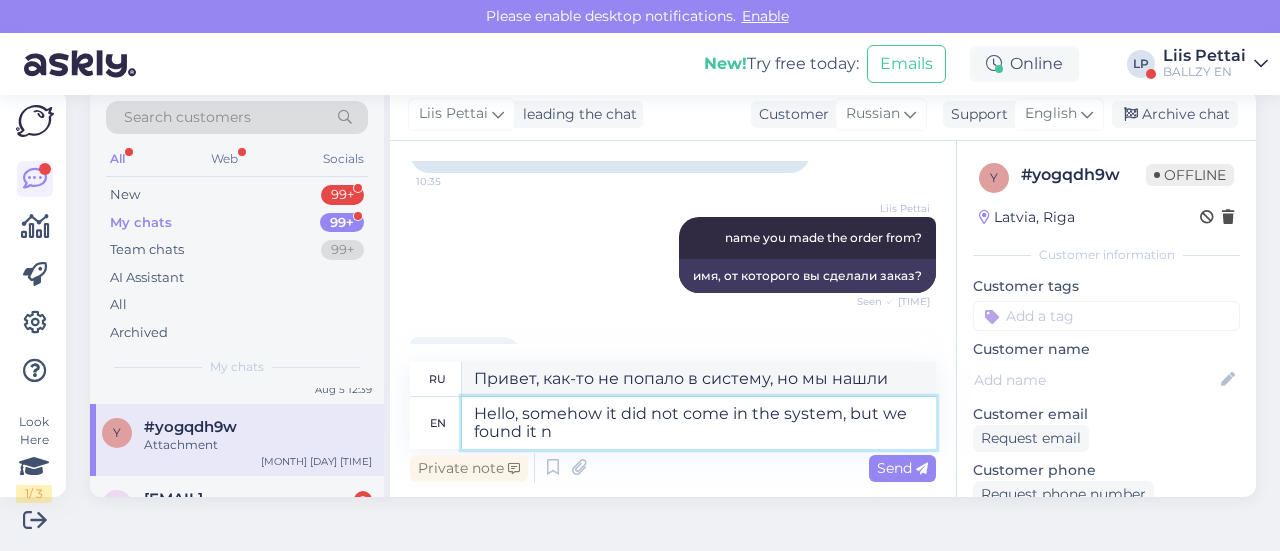 type on "Hello, somehow it did not come in the system, but we found it no" 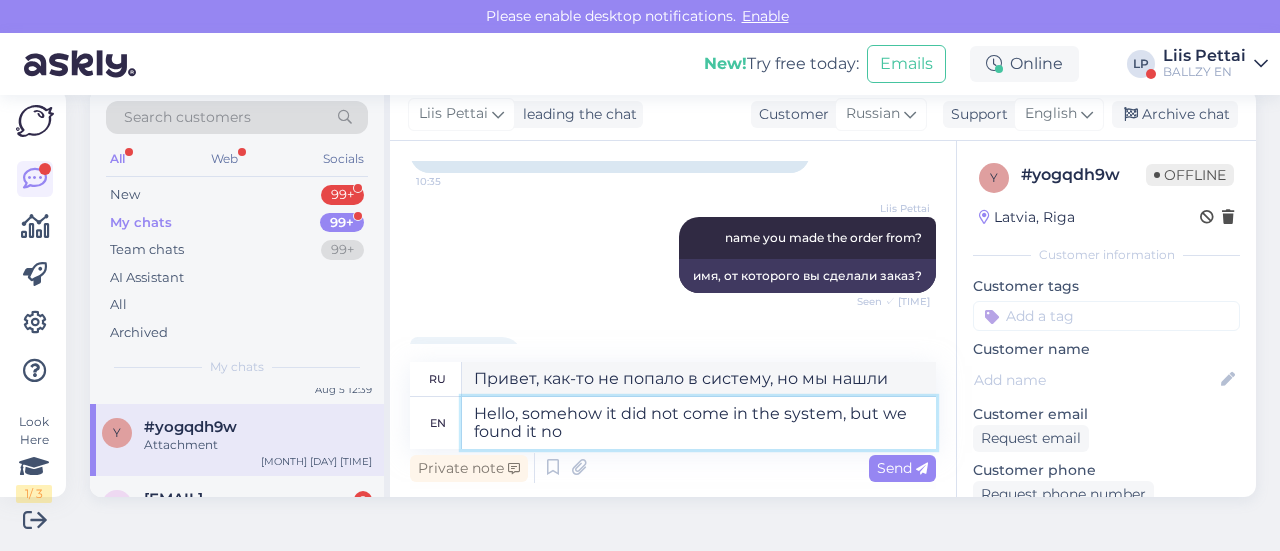type on "Привет, почему-то он не появился в системе, но мы его нашли." 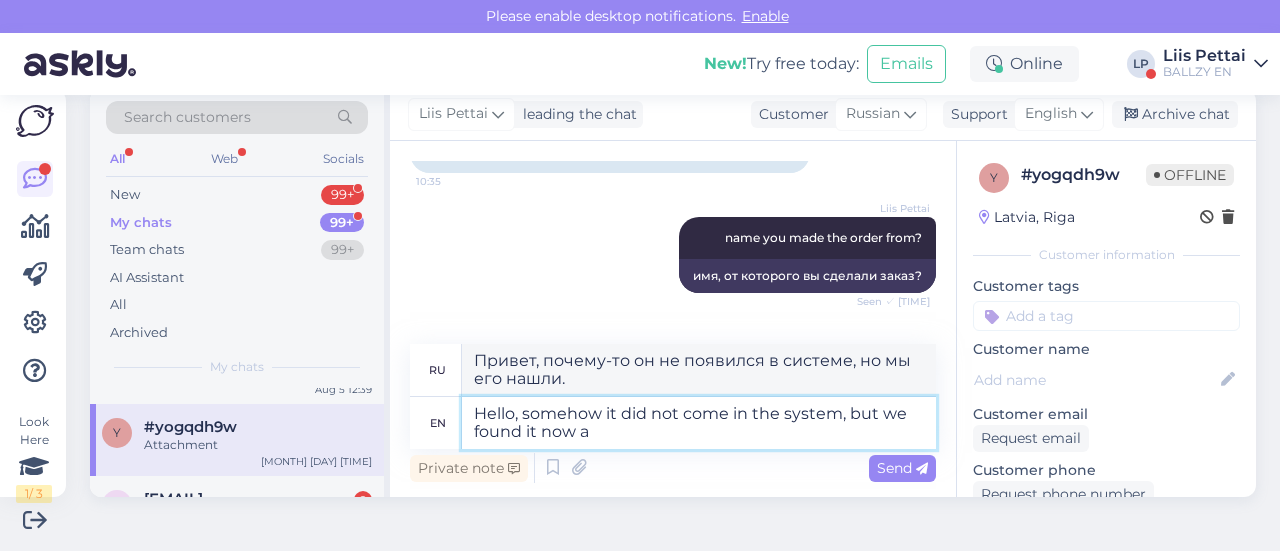 type on "Hello, somehow it did not come in the system, but we found it now an" 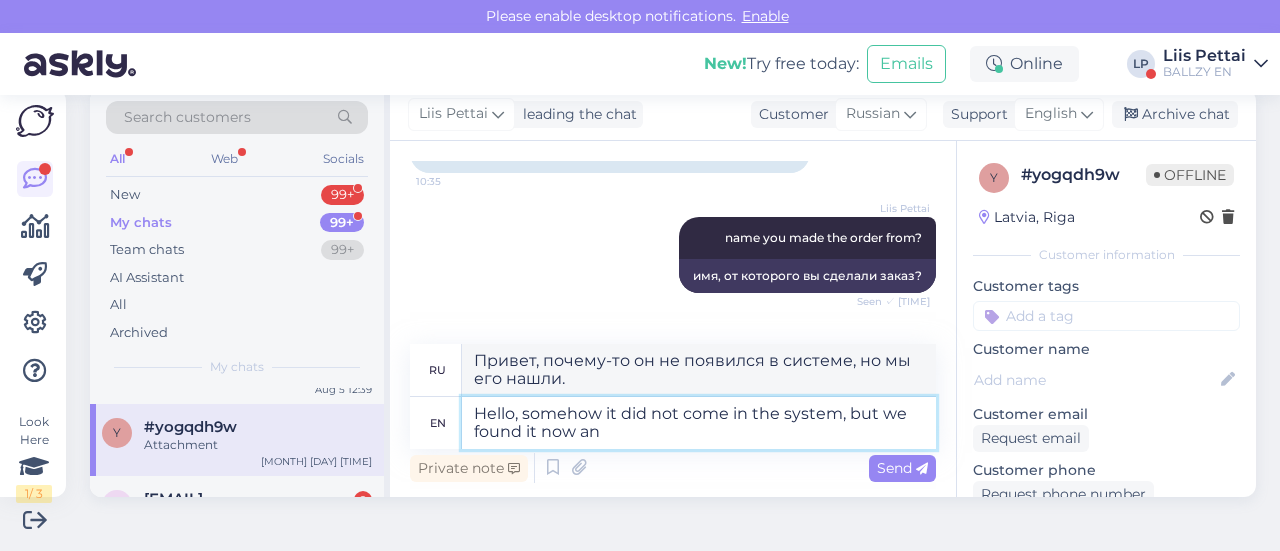 type on "Привет, почему-то он не появился в системе, но мы его сейчас нашли." 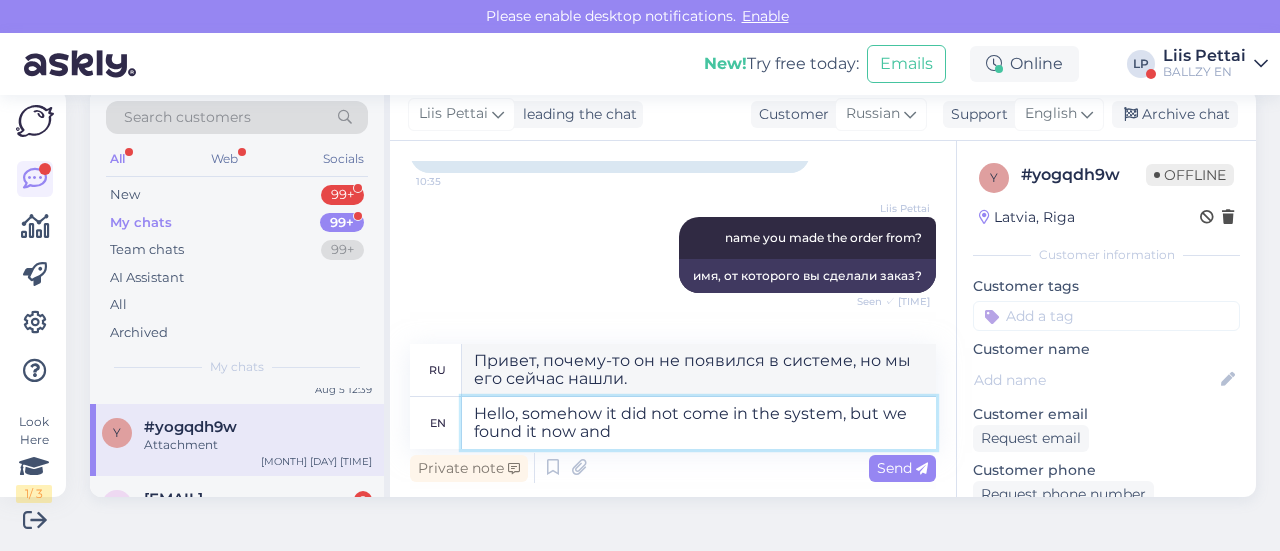 type on "Hello, somehow it did not come in the system, but we found it now and i" 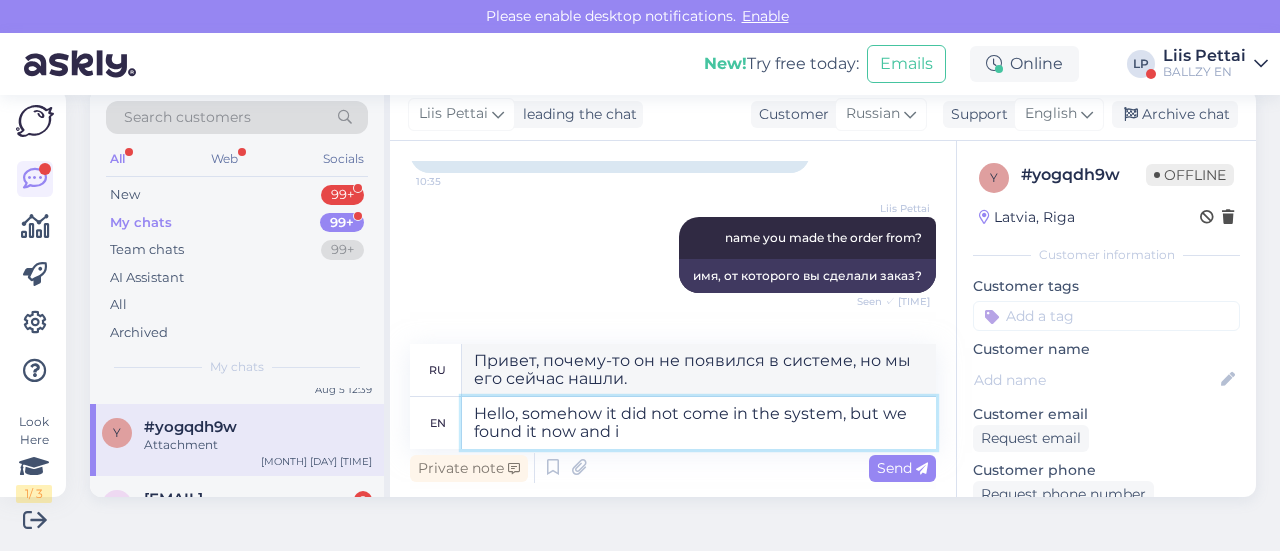type on "Привет, почему-то он не появился в системе, но мы его сейчас нашли и" 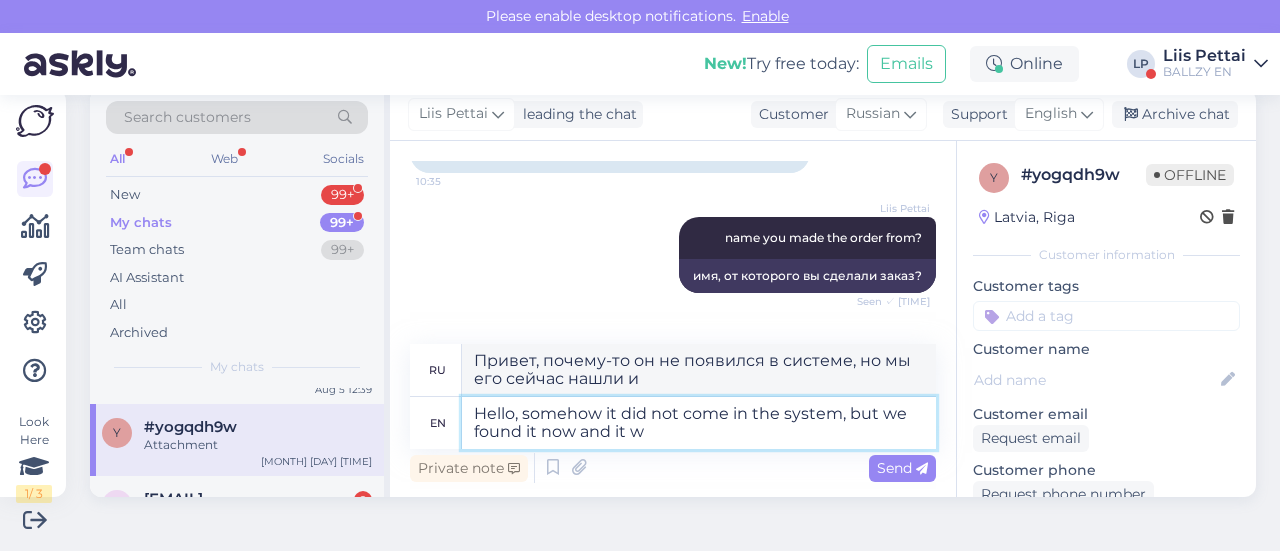 type on "Hello, somehow it did not come in the system, but we found it now and it wi" 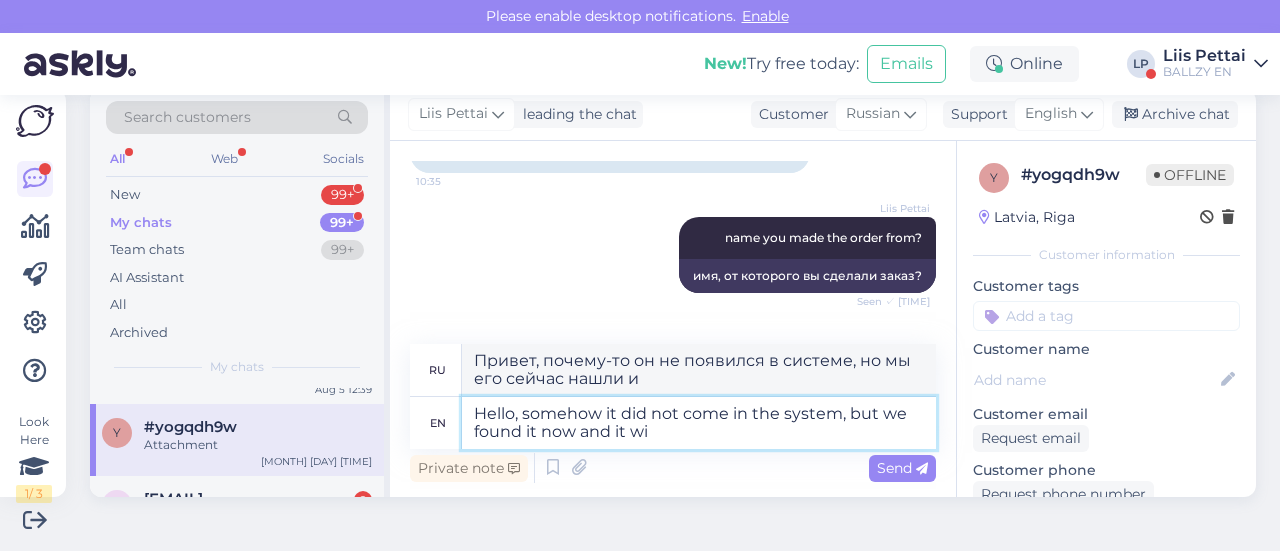 type on "Привет, как-то оно не попало в систему, но мы его сейчас нашли и оно" 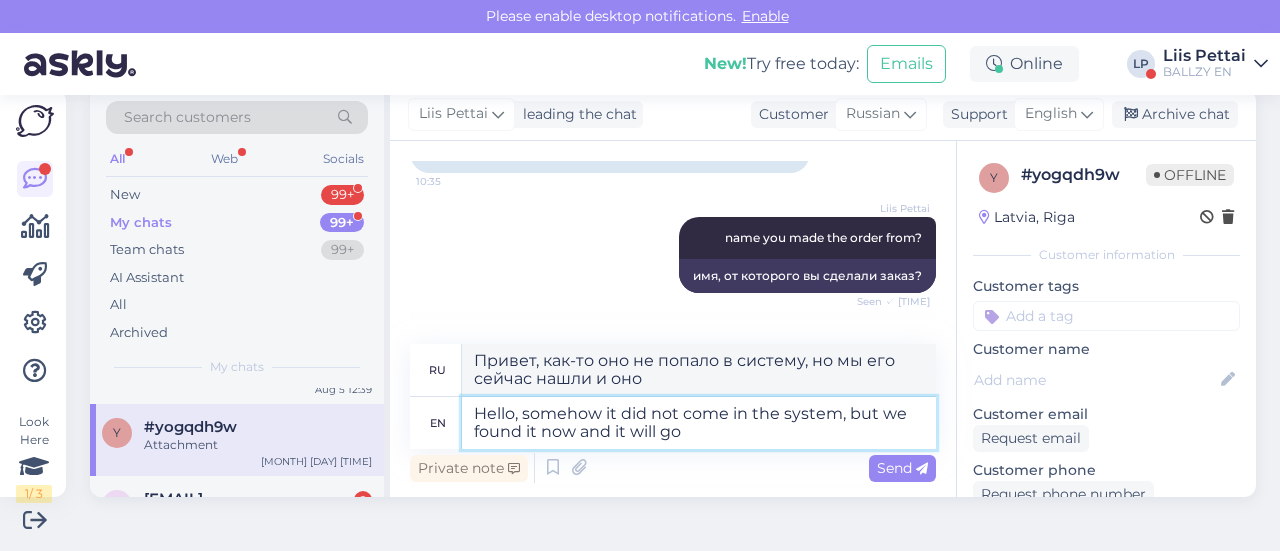 type on "Hello, somehow it did not come in the system, but we found it now and it will go" 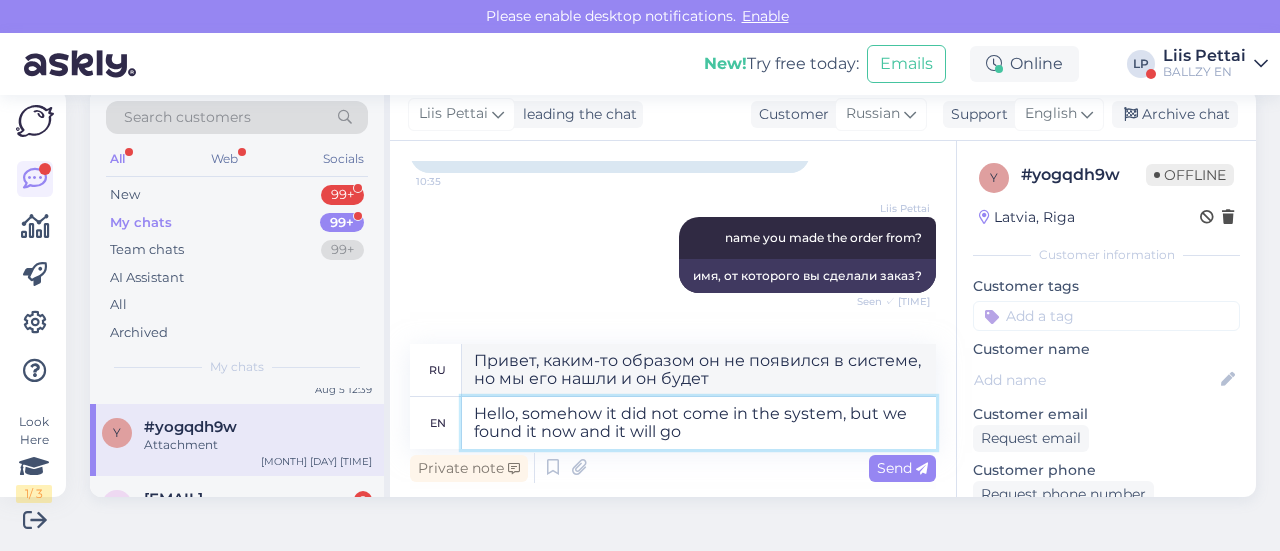 type on "Hello, somehow it did not come in the system, but we found it now and it will go o" 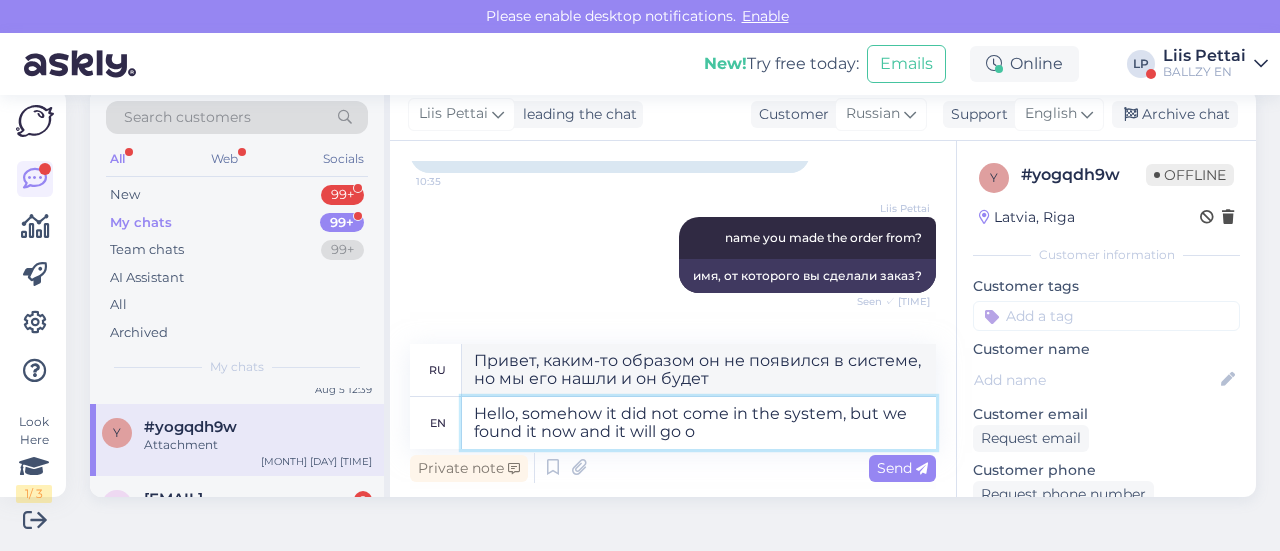 type on "Привет, каким-то образом он не появился в системе, но мы его нашли и он попадет" 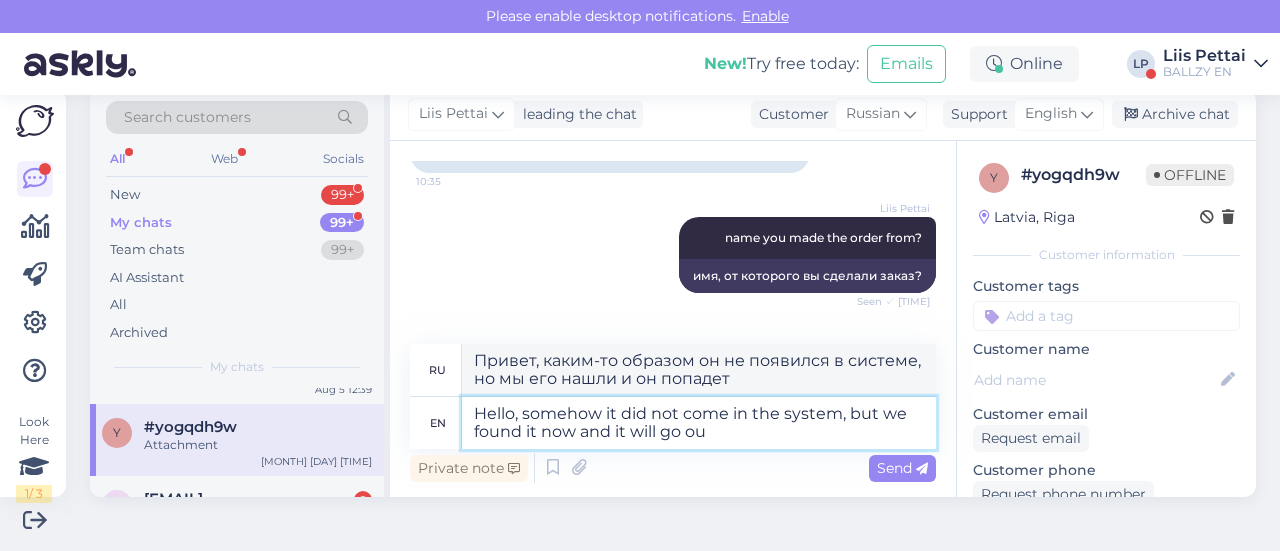type on "Hello, somehow it did not come in the system, but we found it now and it will go out" 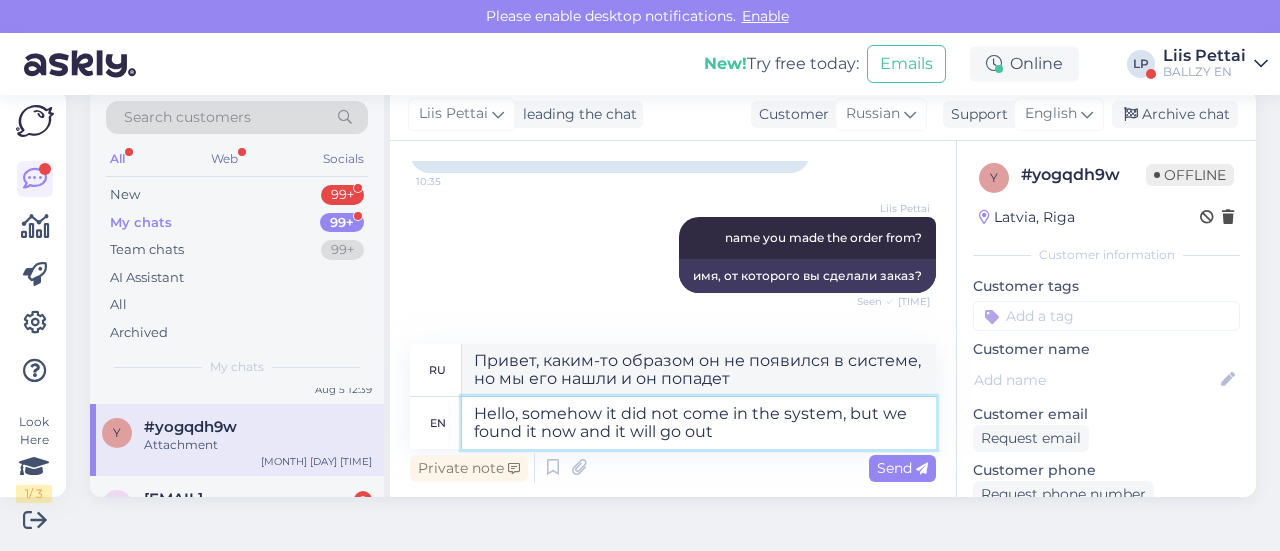 type on "Привет, каким-то образом оно не пришло в систему, но мы его нашли и сейчас оно выйдет." 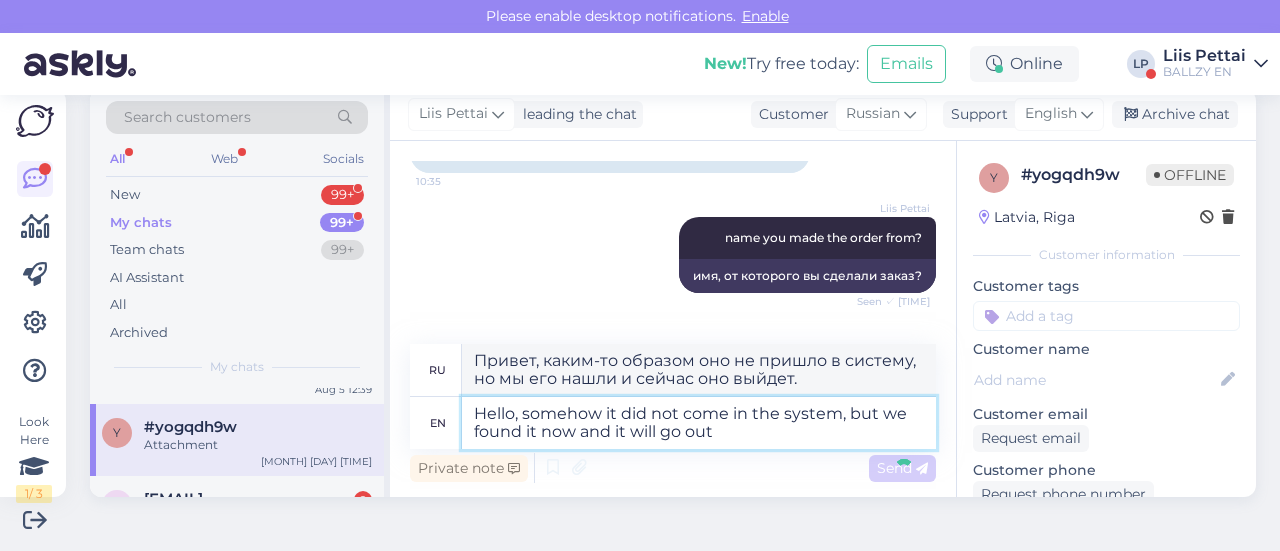 type 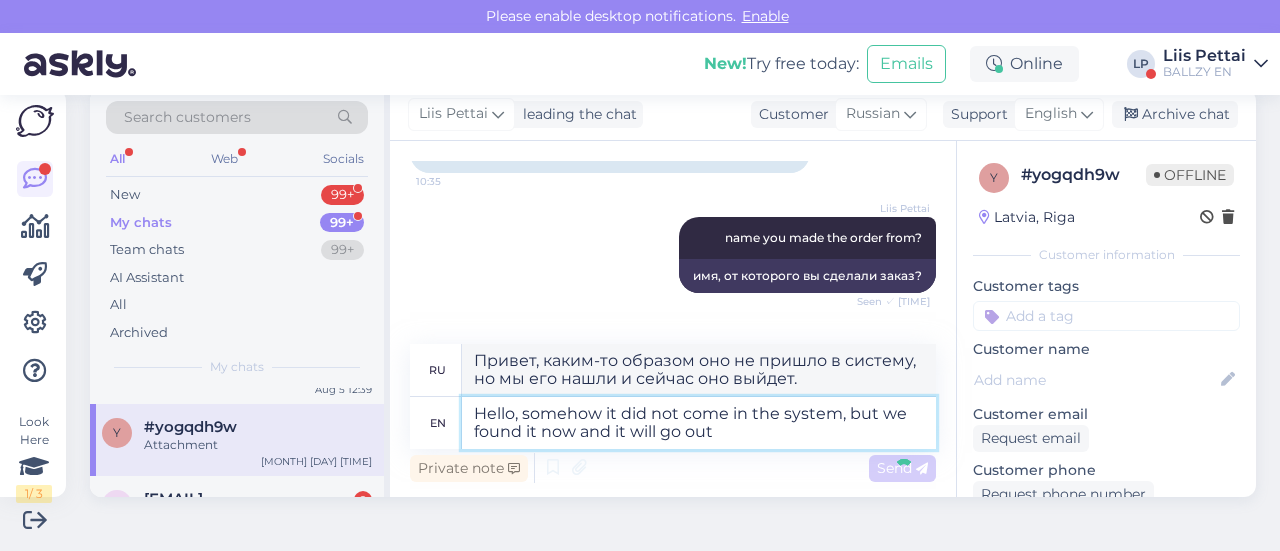 type 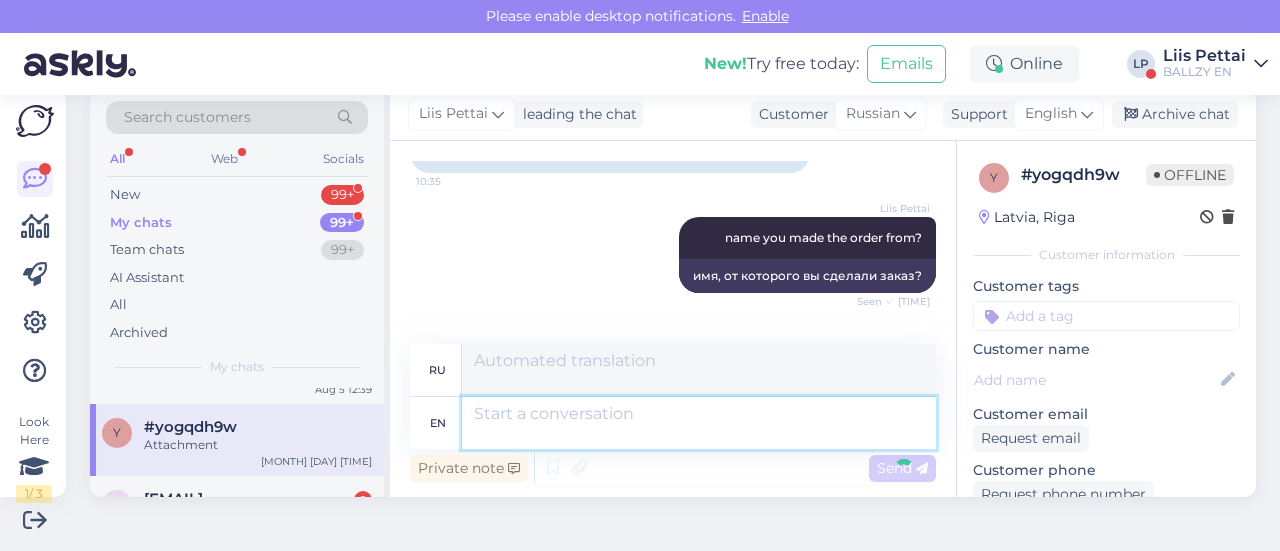 scroll, scrollTop: 715, scrollLeft: 0, axis: vertical 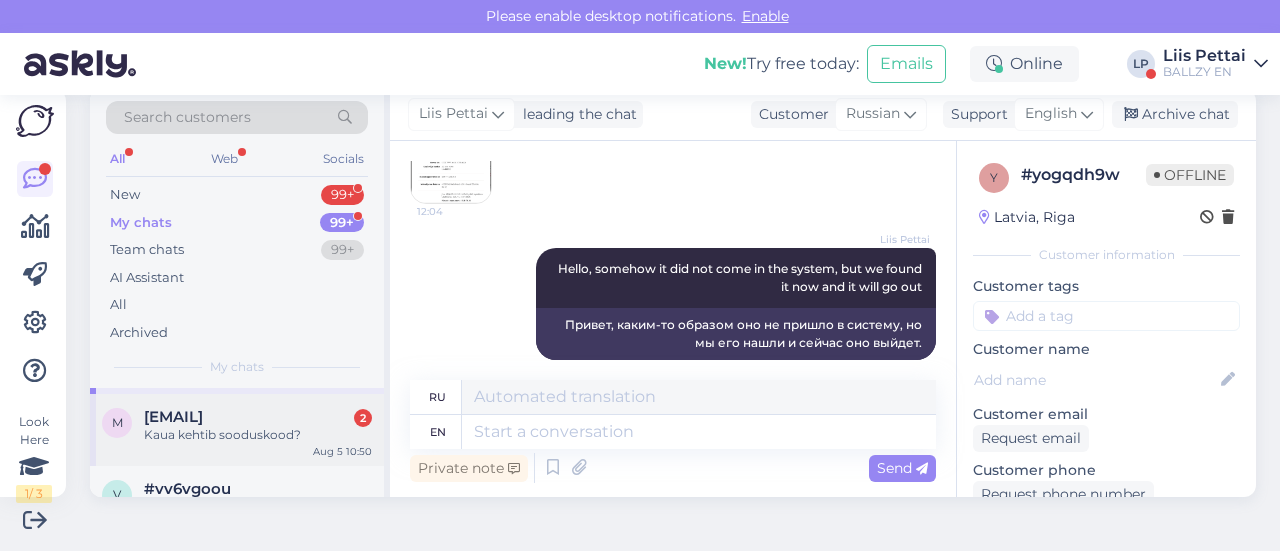 click on "Kaua kehtib sooduskood?" at bounding box center [258, 435] 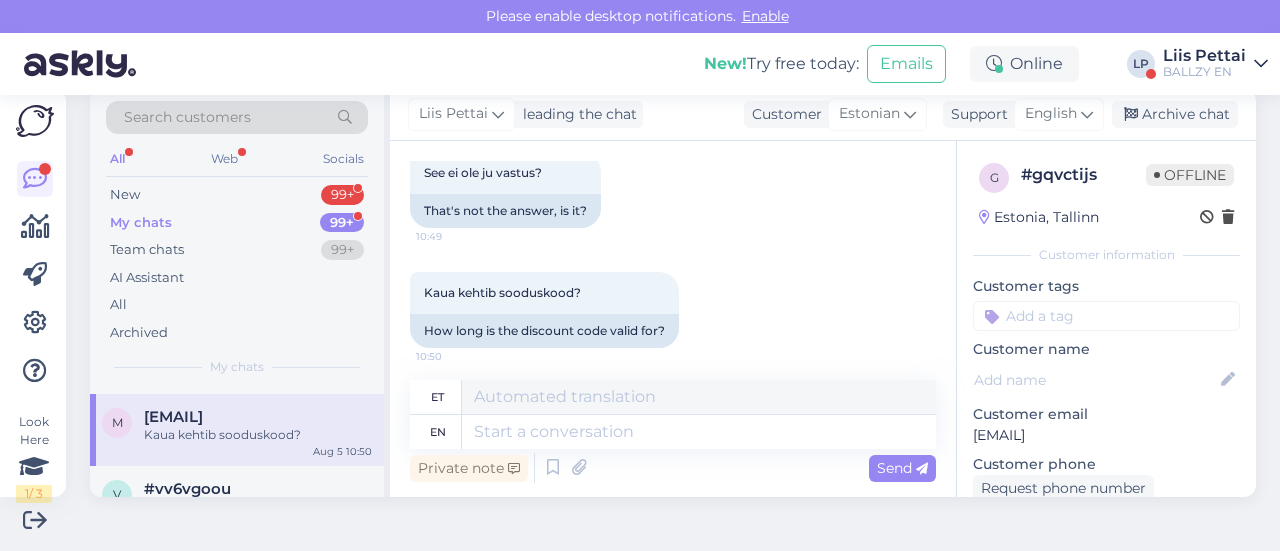 scroll, scrollTop: 2179, scrollLeft: 0, axis: vertical 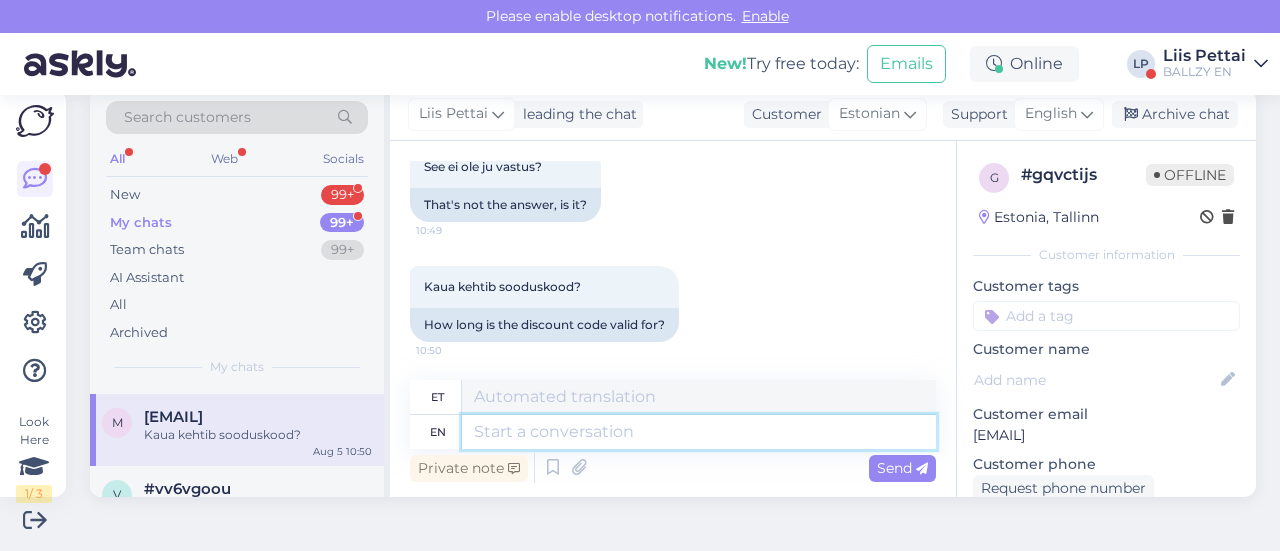 click at bounding box center (699, 432) 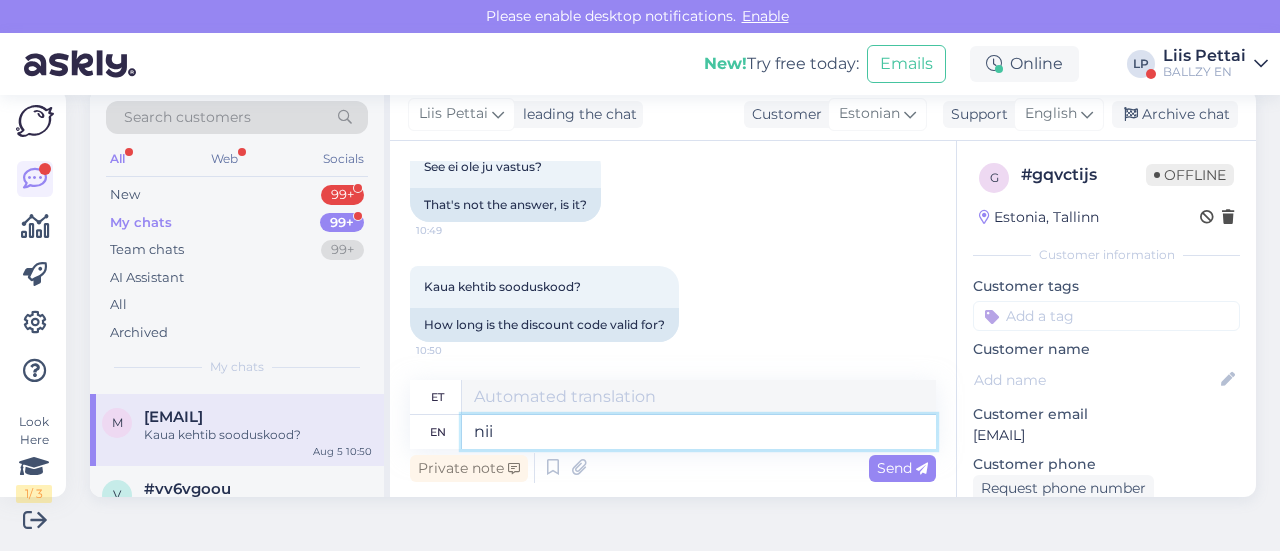 type on "nii k" 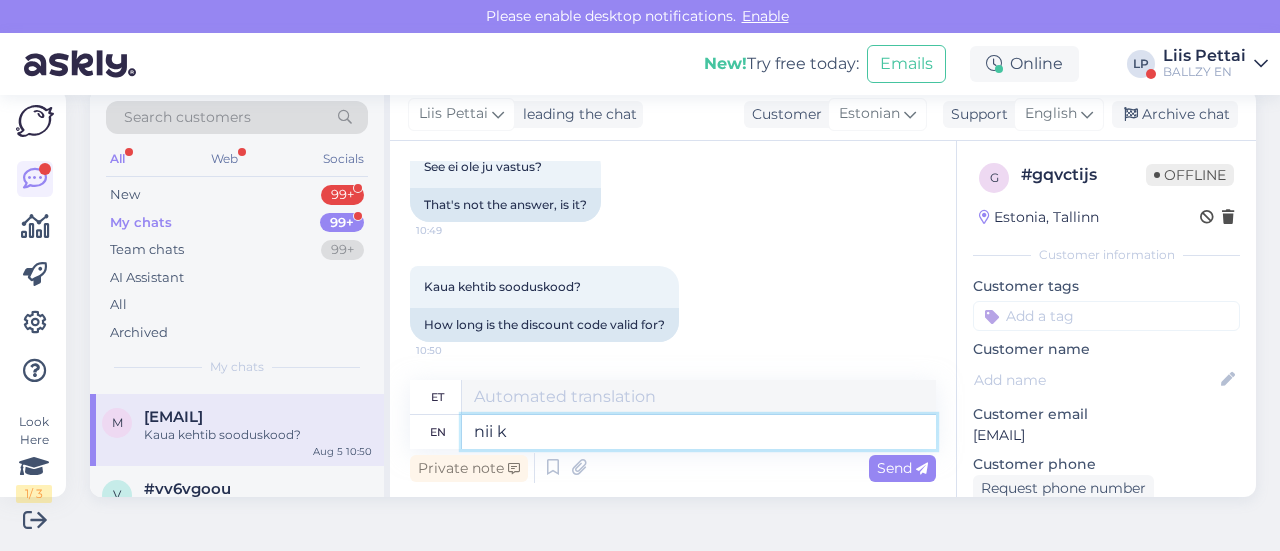 type on "nii" 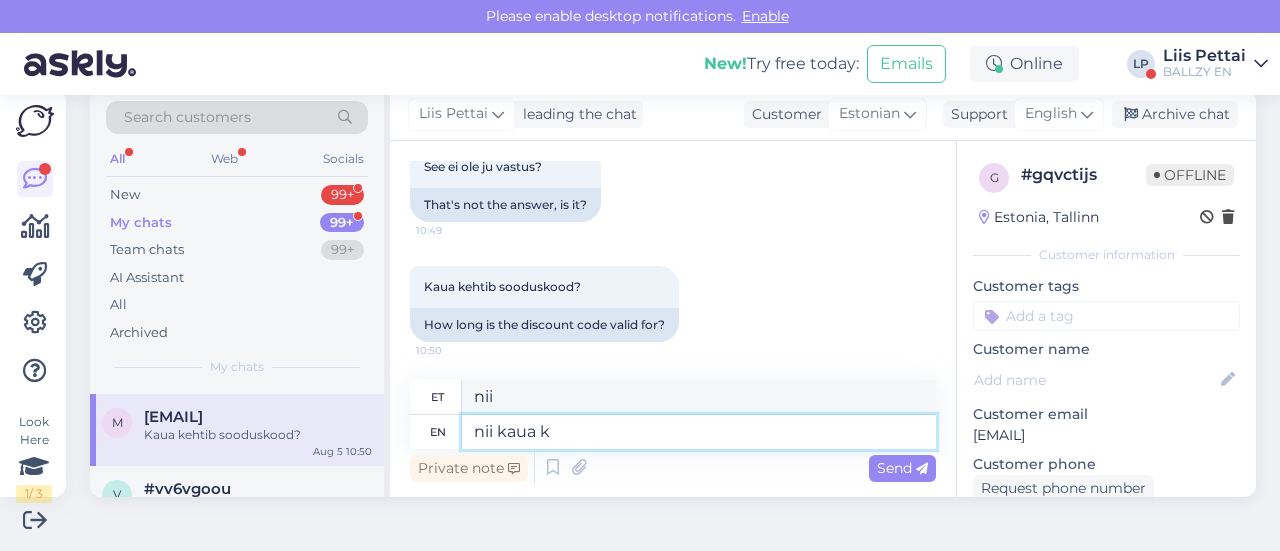 type on "nii kaua ke" 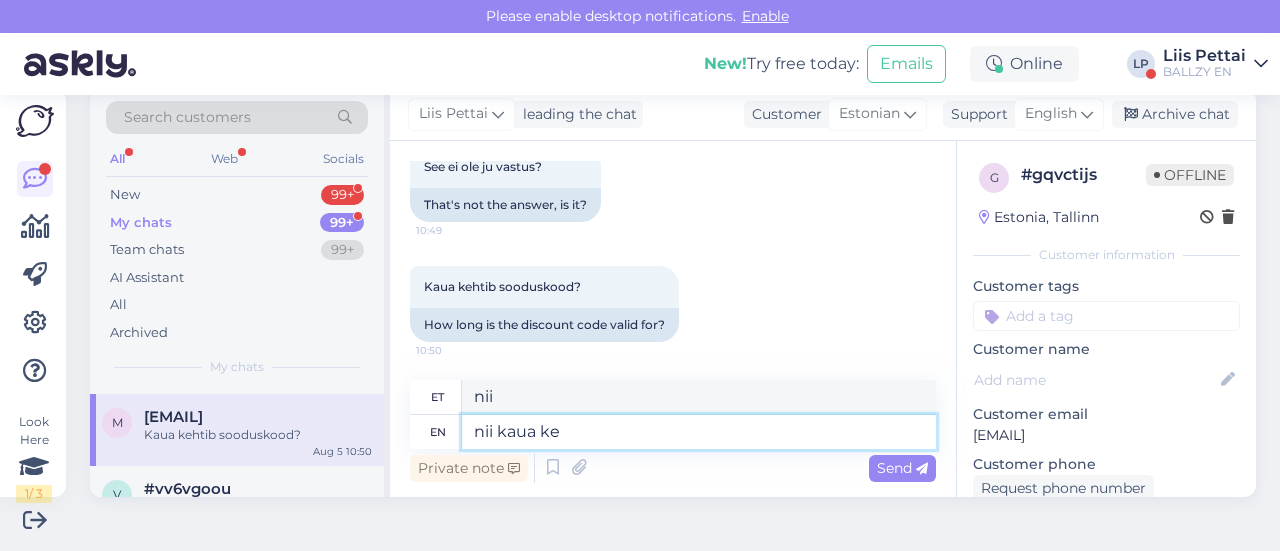 type on "nii kaua" 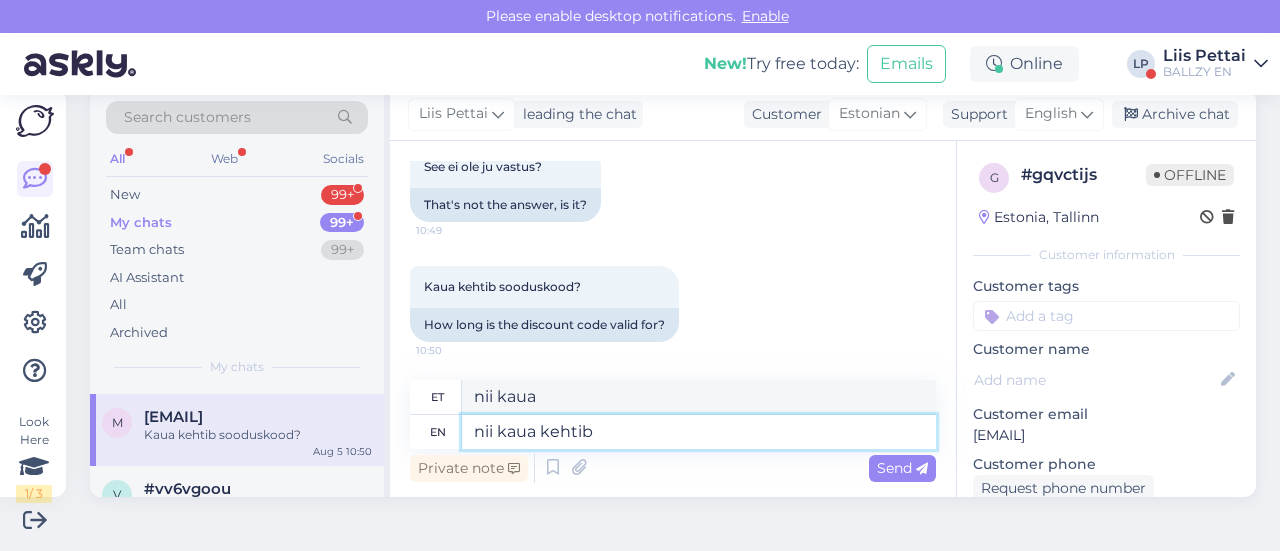 type on "nii kaua kehtib s" 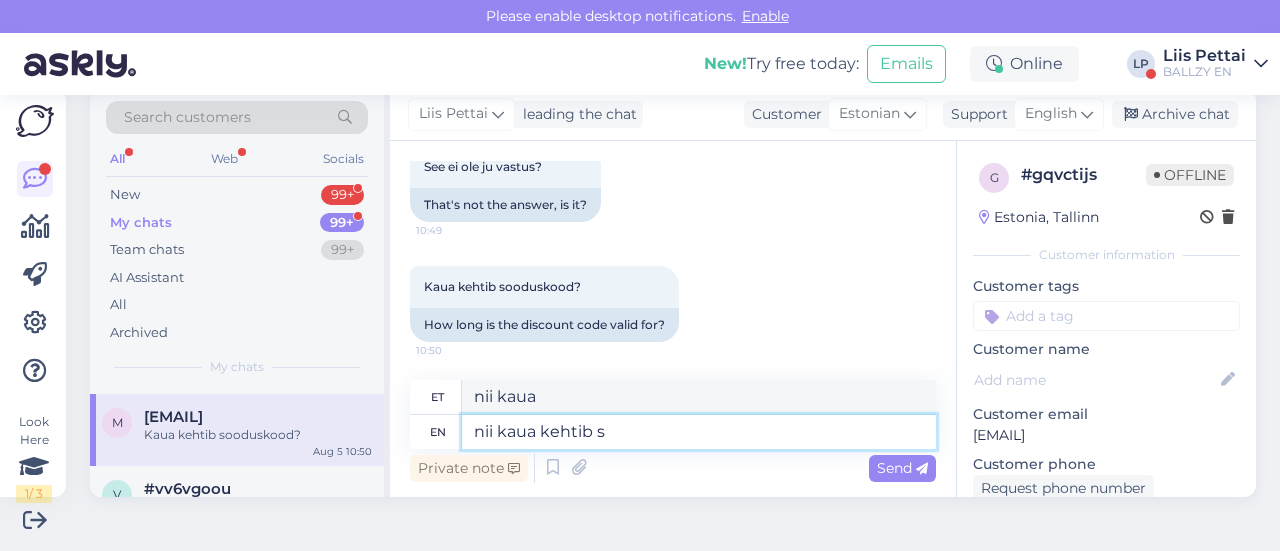 type on "nii kaua kehtib" 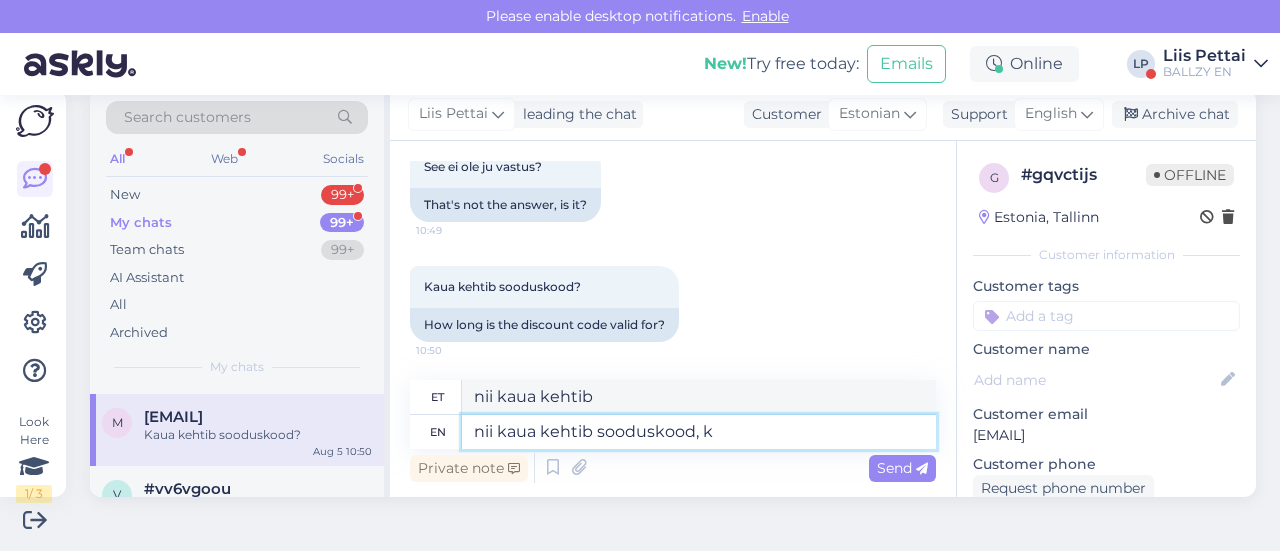 type on "nii kaua kehtib sooduskood, ku" 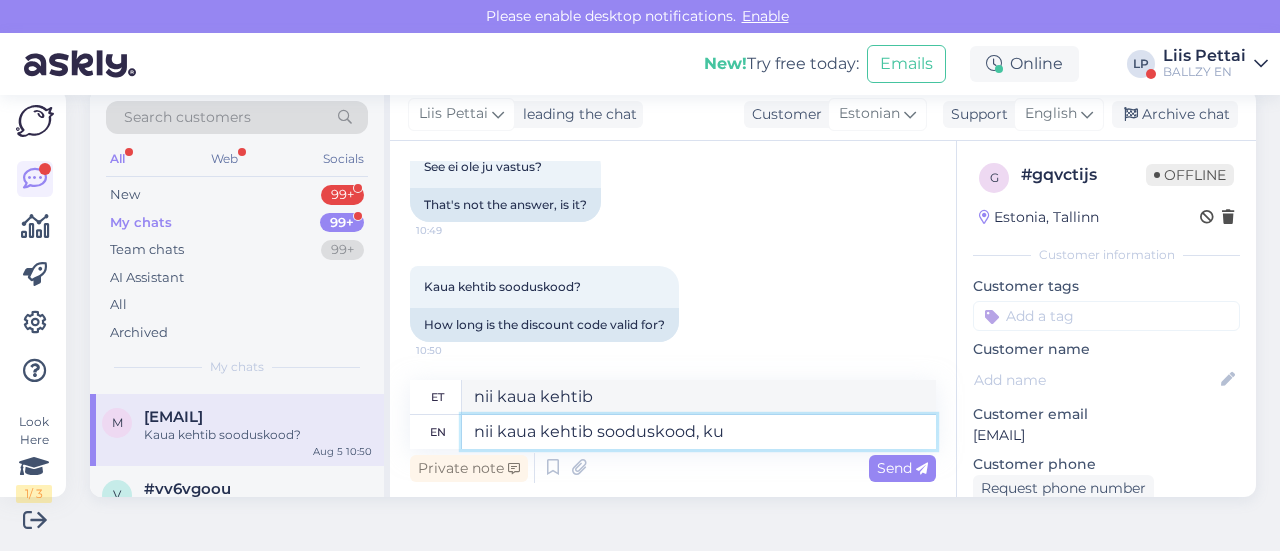 type on "nii kaua kehtib sooduskood," 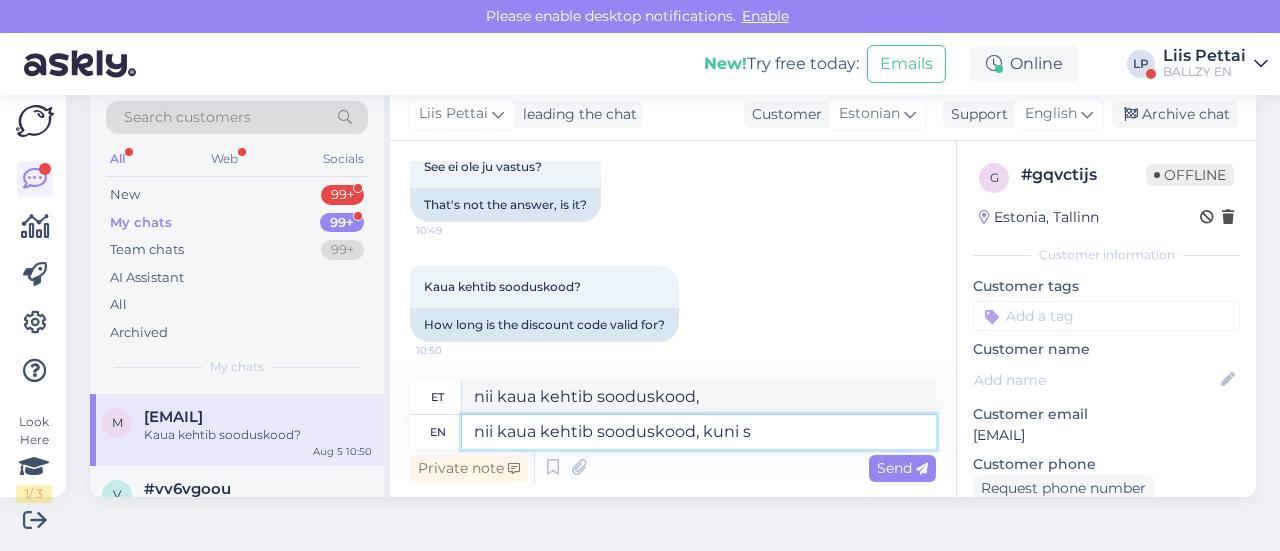 type on "nii kaua kehtib sooduskood, kuni se" 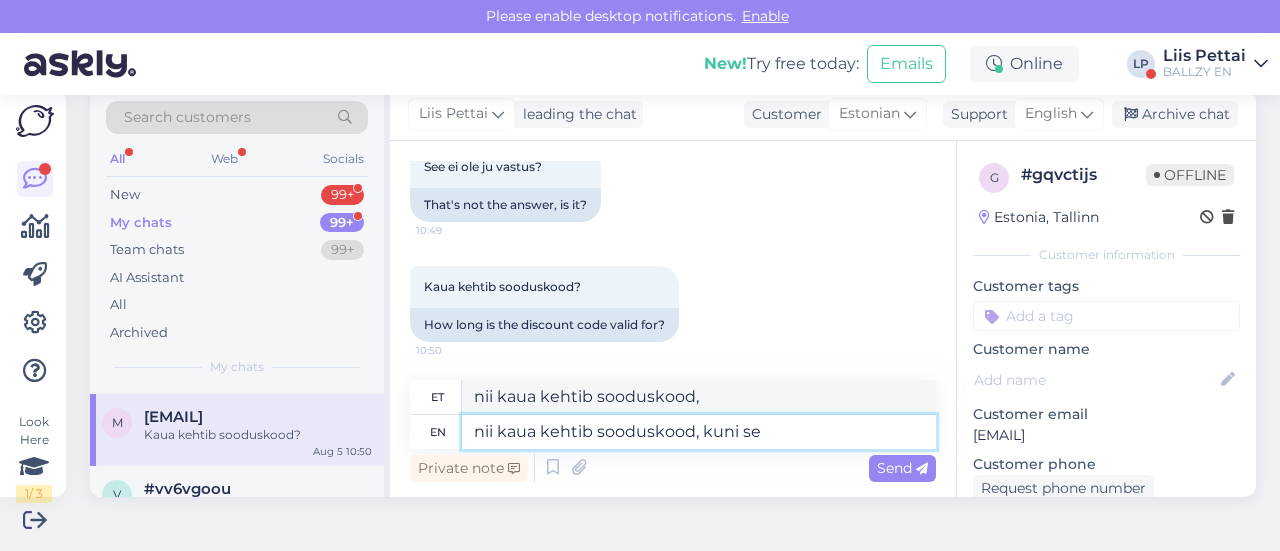 type on "nii kaua kehtib sooduskood, kuni" 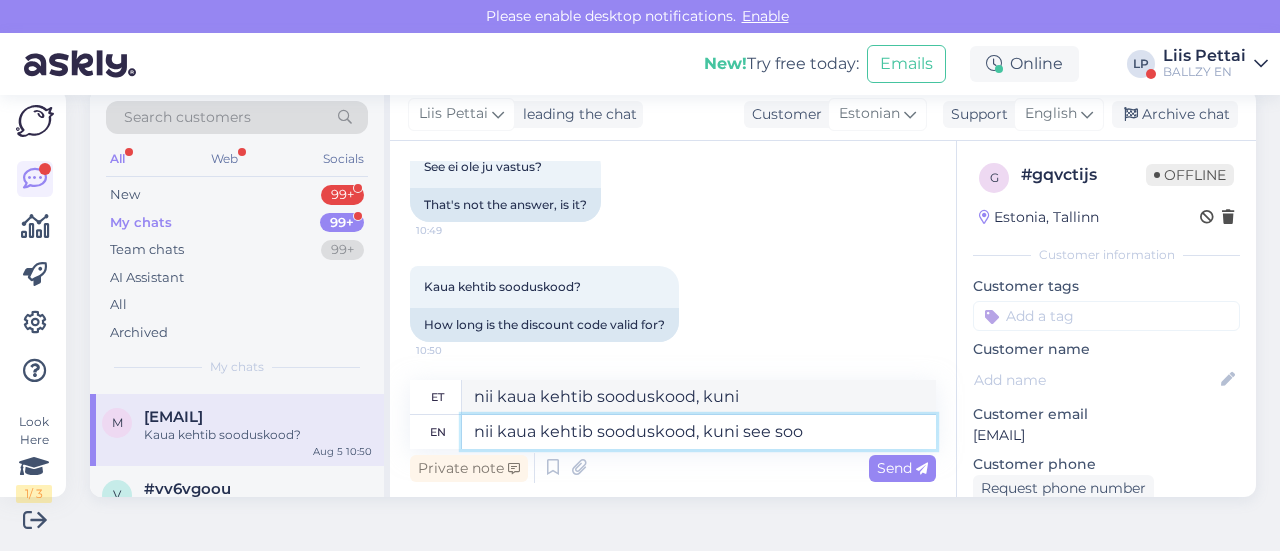 type on "nii kaua kehtib sooduskood, kuni see sood" 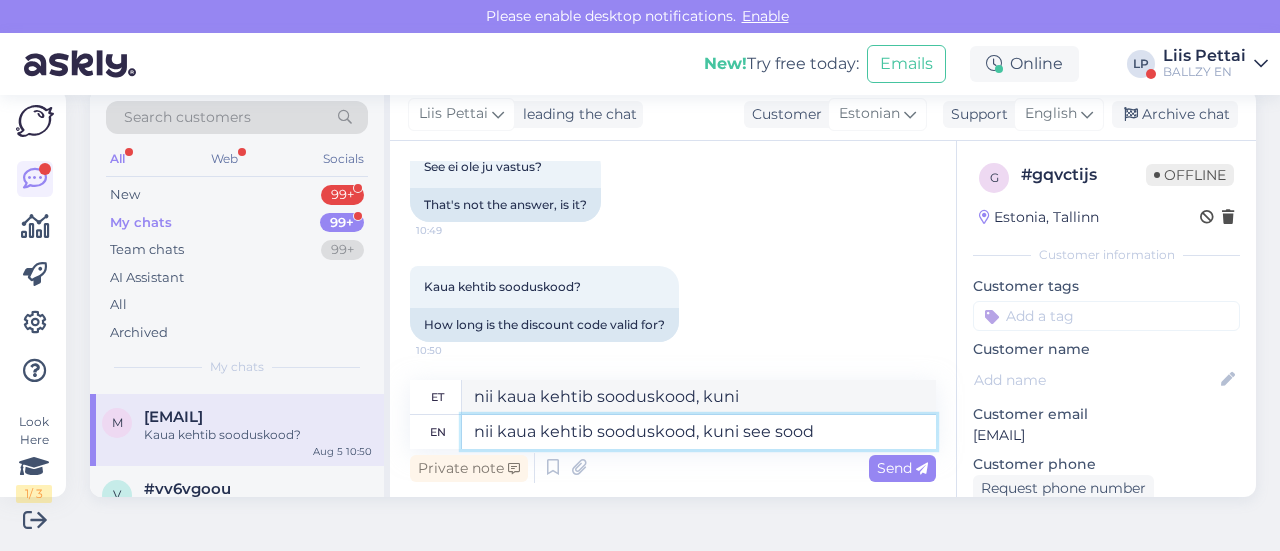 type on "nii kaua kehtib sooduskood, kuni see" 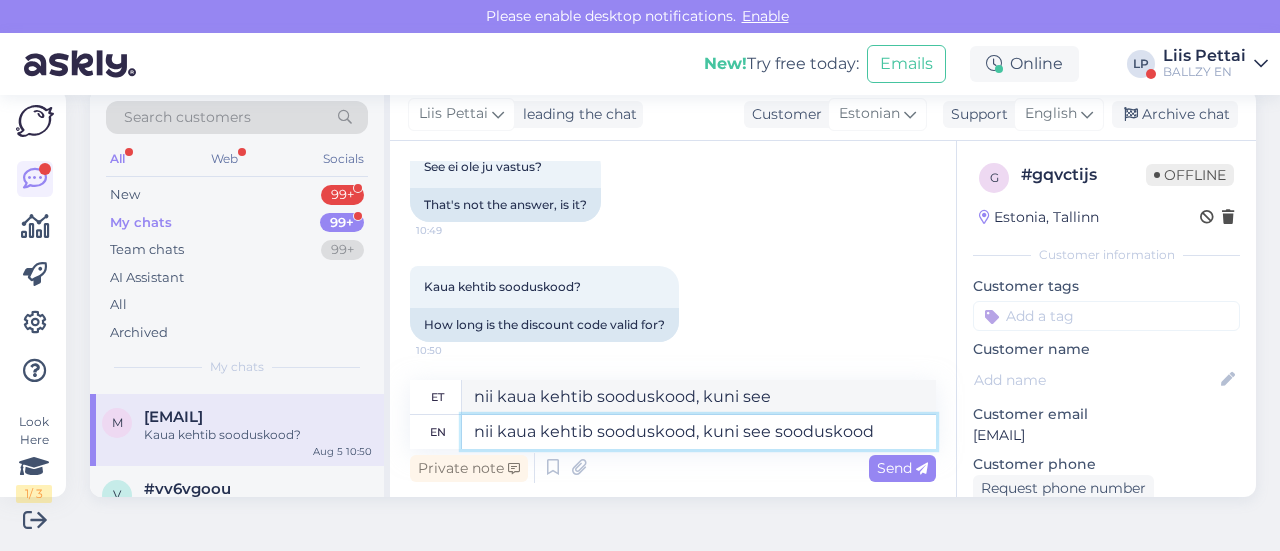 type on "nii kaua kehtib sooduskood, kuni see sooduskood" 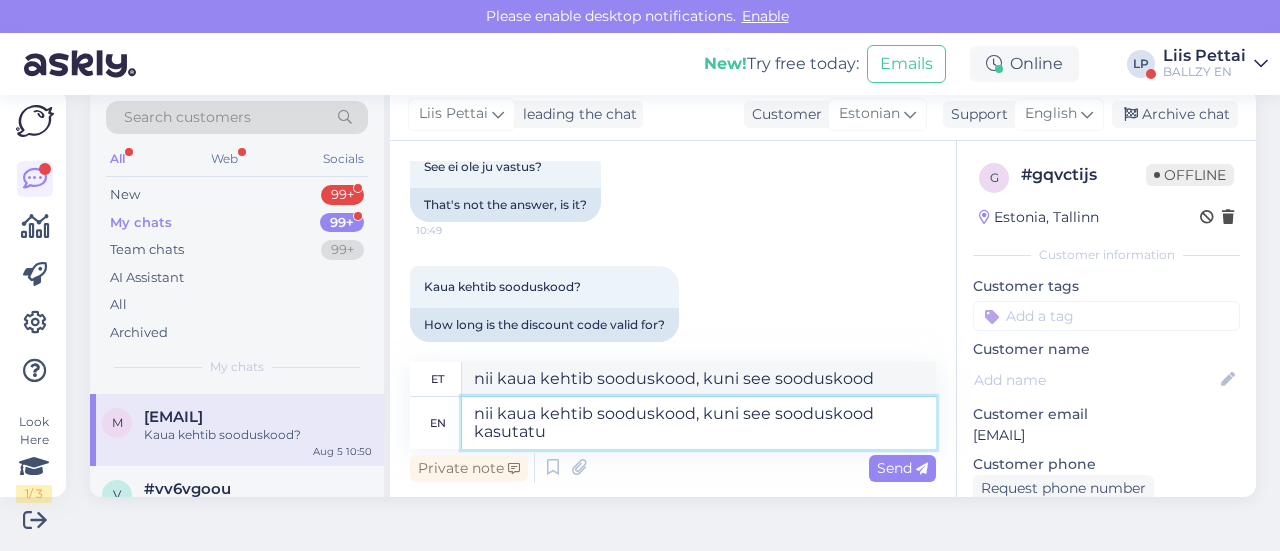 type on "nii kaua kehtib sooduskood, kuni see sooduskood kasutatud" 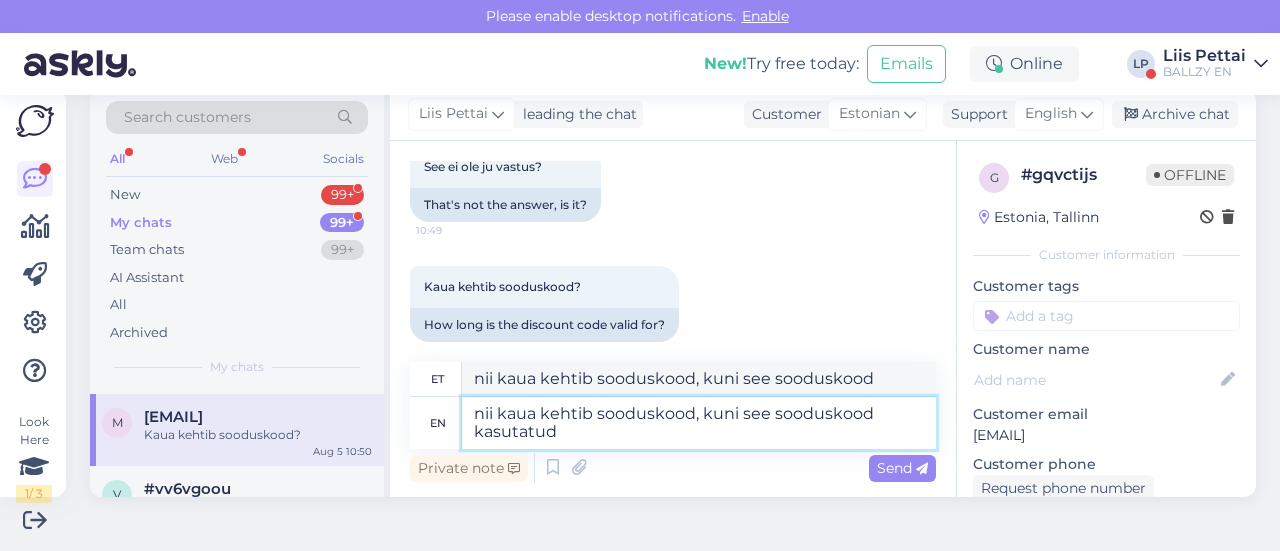 type on "nii kaua kehtib sooduskood, kuni see sooduskood kasutatud" 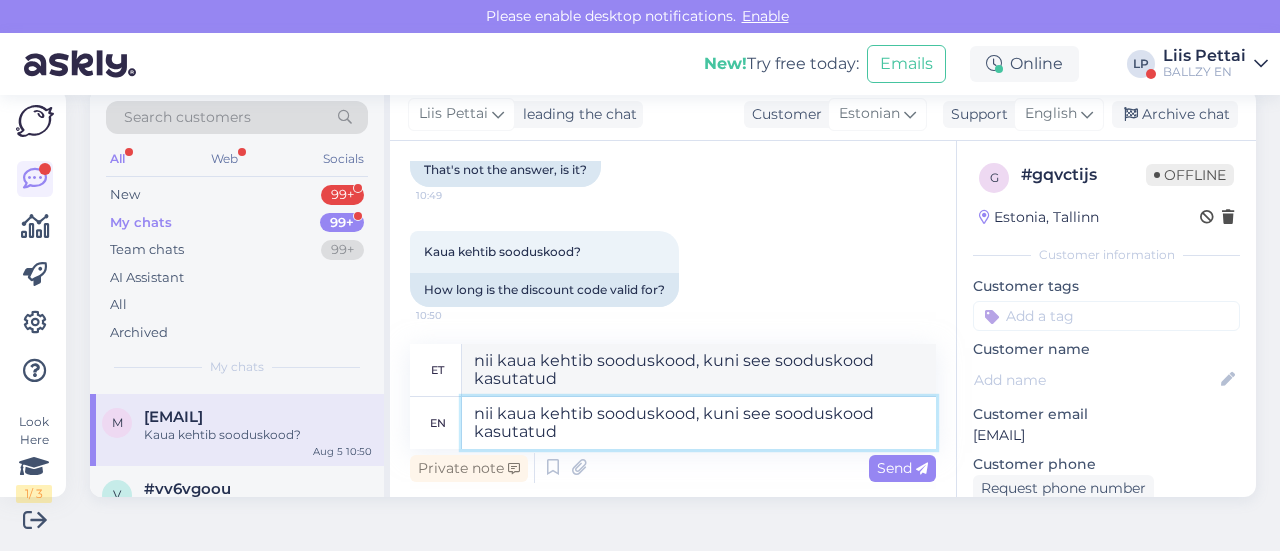 scroll, scrollTop: 2215, scrollLeft: 0, axis: vertical 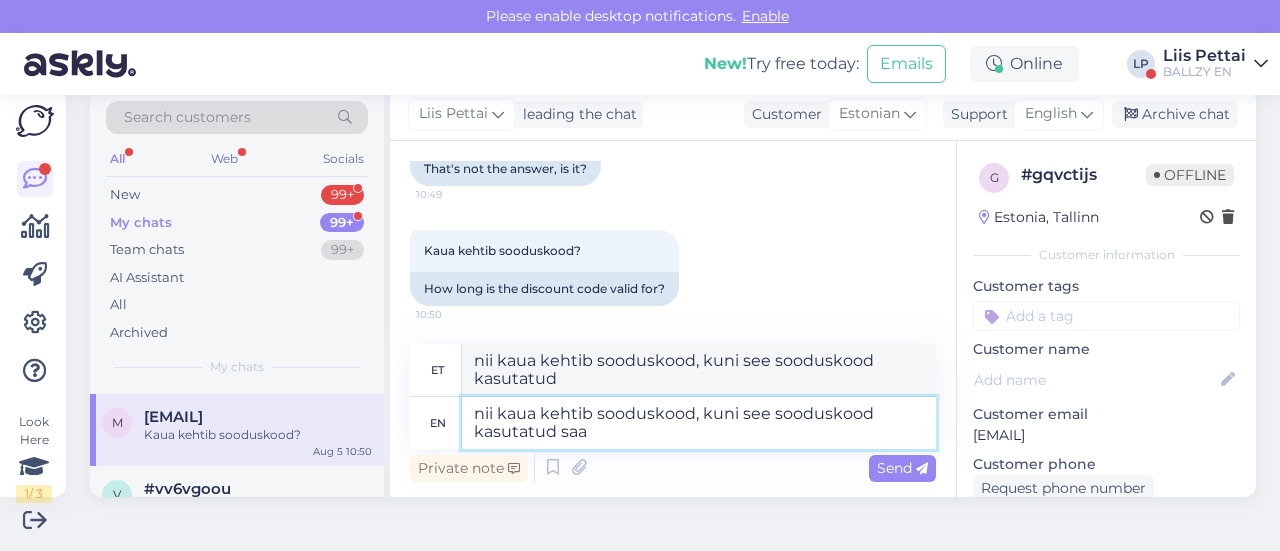 type on "nii kaua kehtib sooduskood, kuni see sooduskood kasutatud saab" 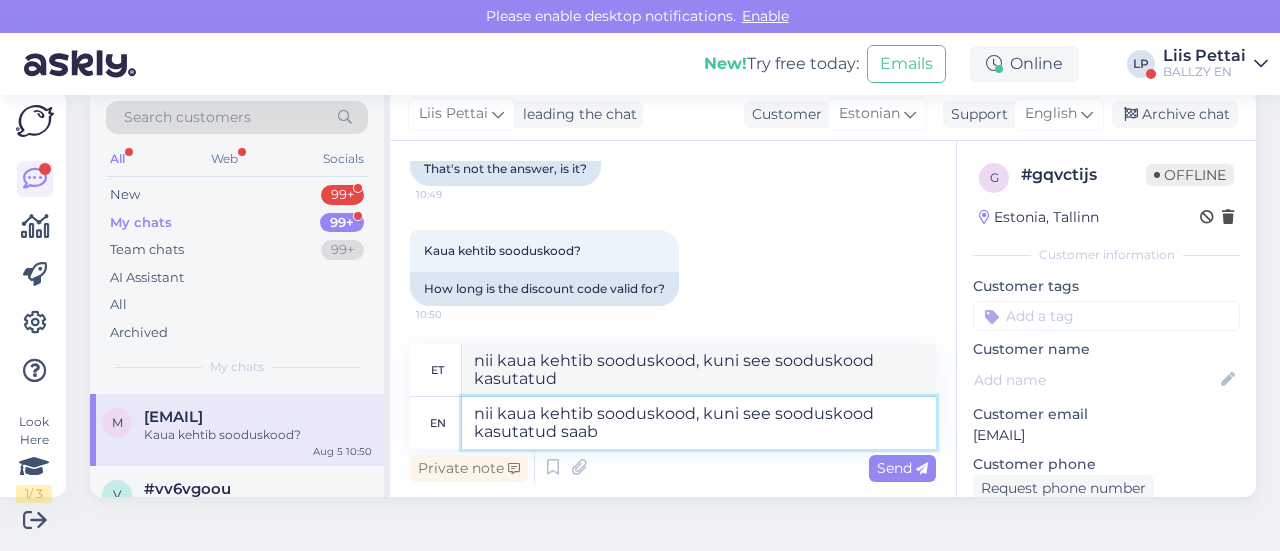 type on "nii kaua kehtib sooduskood, kuni see sooduskood kasutatud saab" 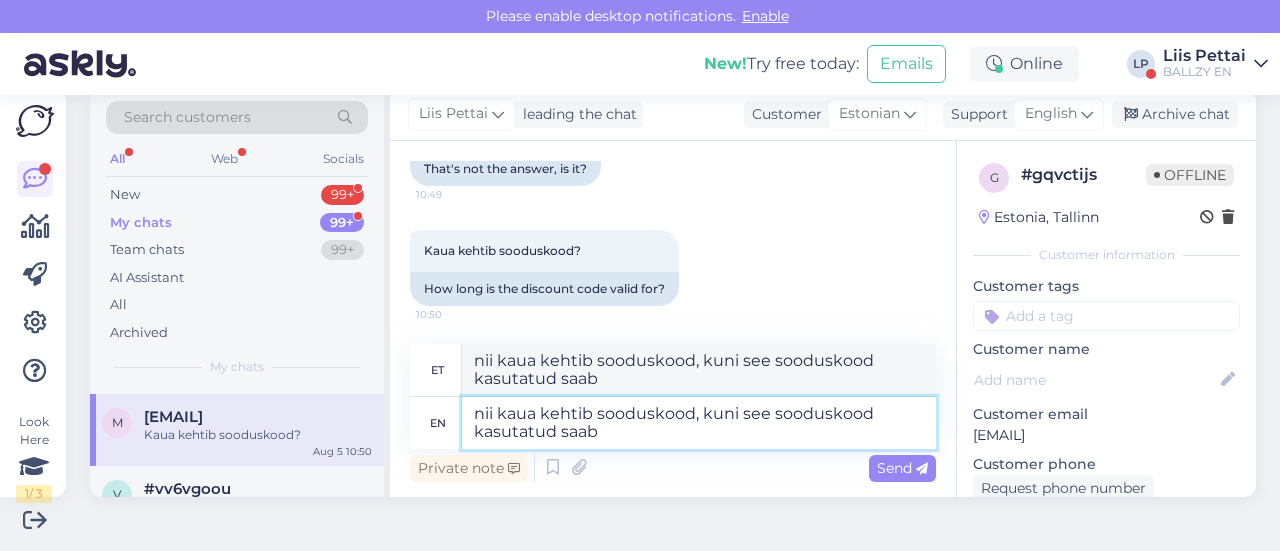 type 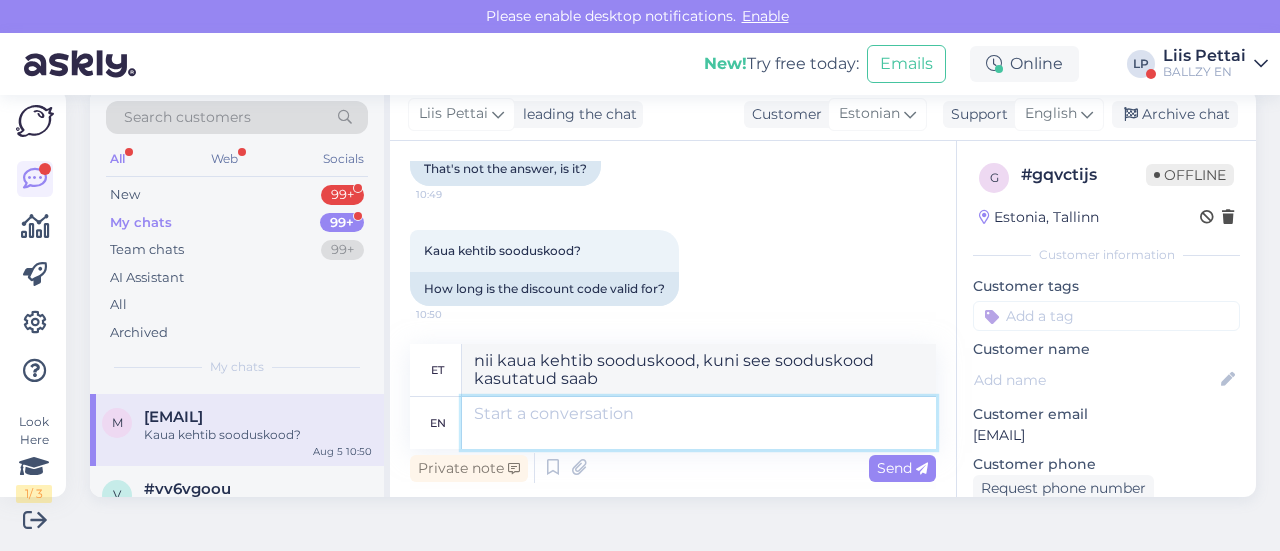 type 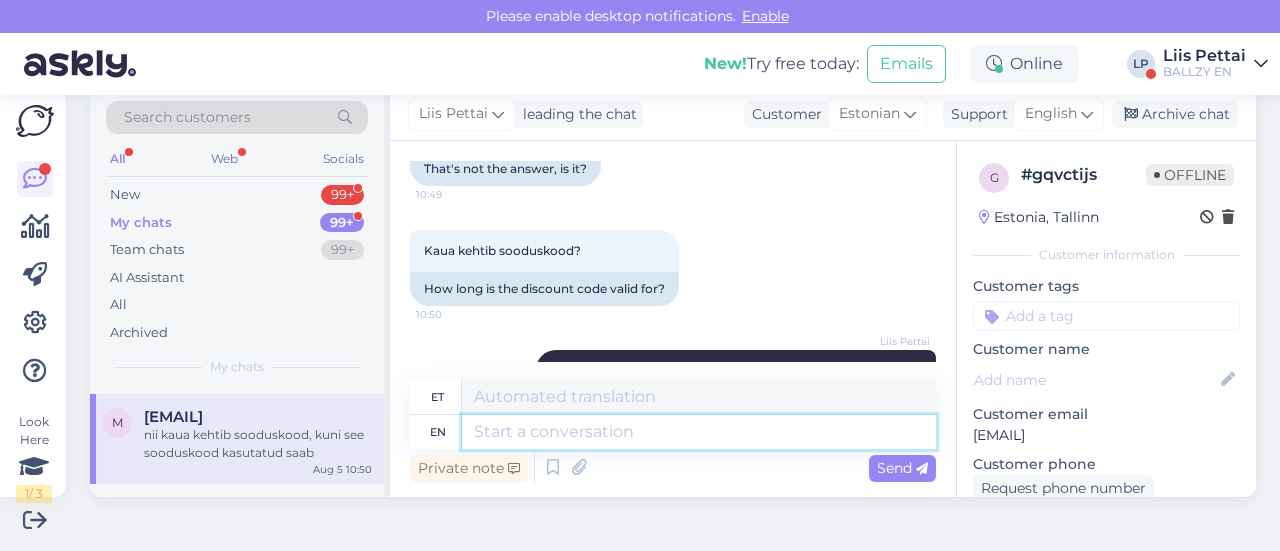 scroll, scrollTop: 2335, scrollLeft: 0, axis: vertical 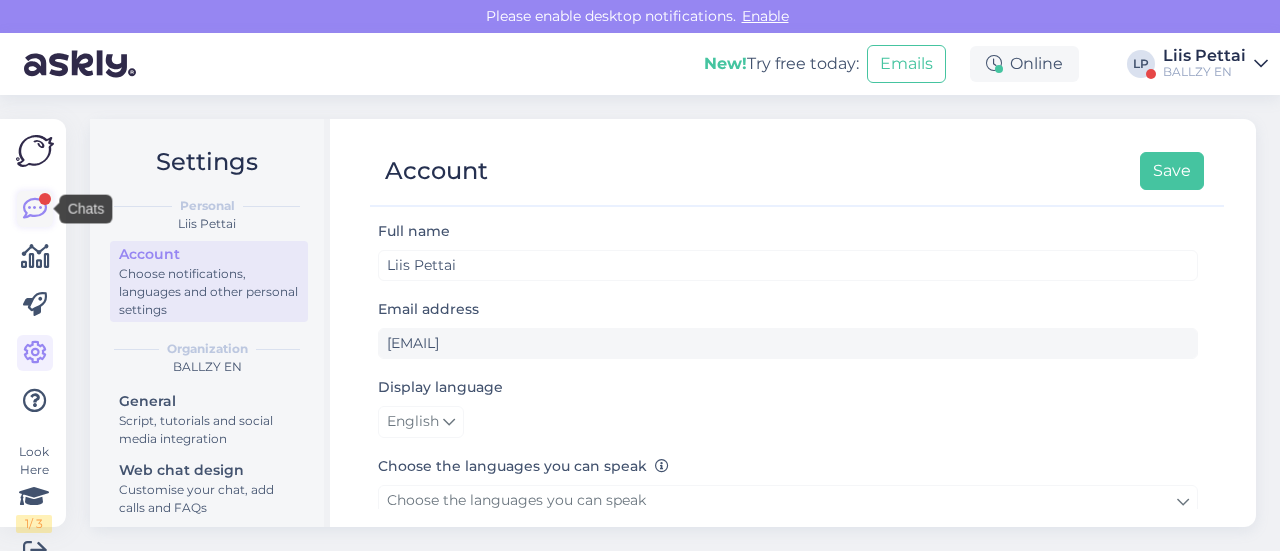 click at bounding box center (35, 209) 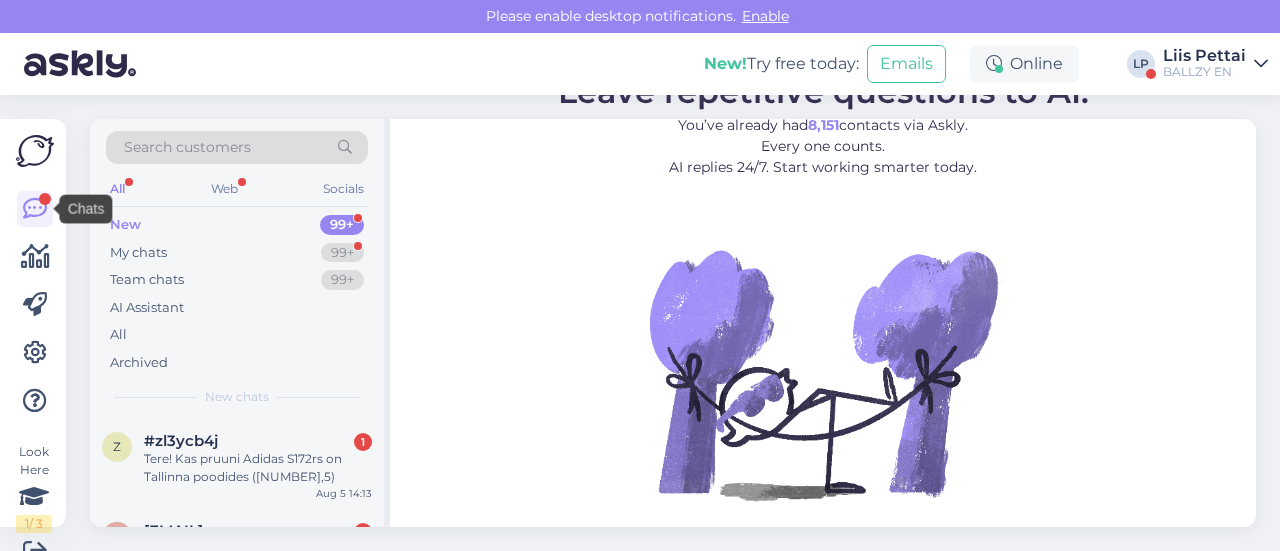 scroll, scrollTop: 2, scrollLeft: 0, axis: vertical 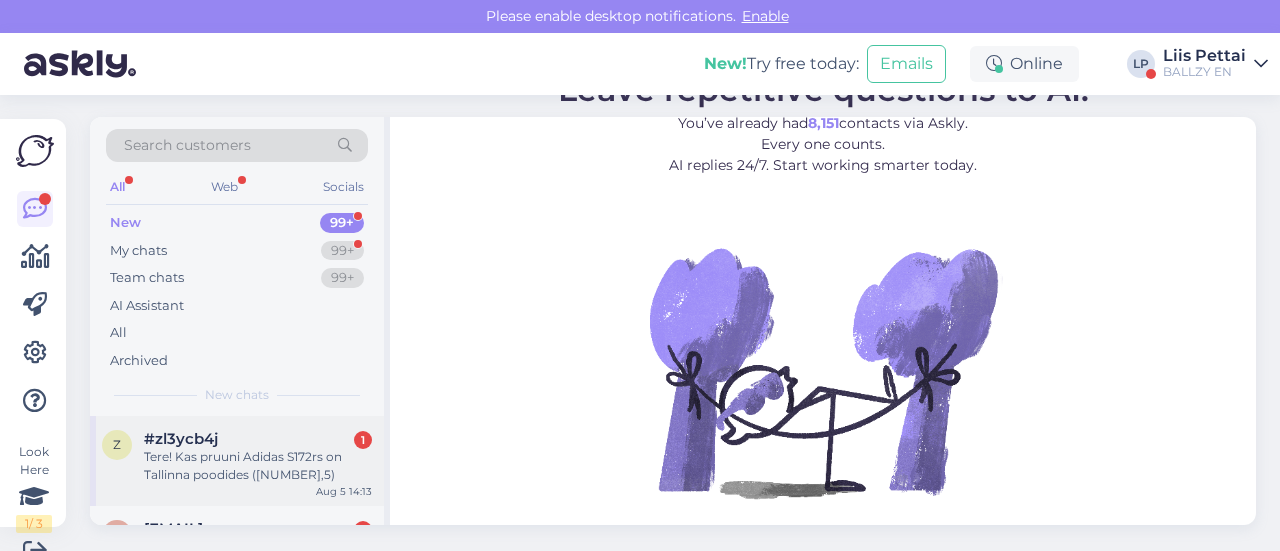 click on "#zl3ycb4j" at bounding box center [181, 439] 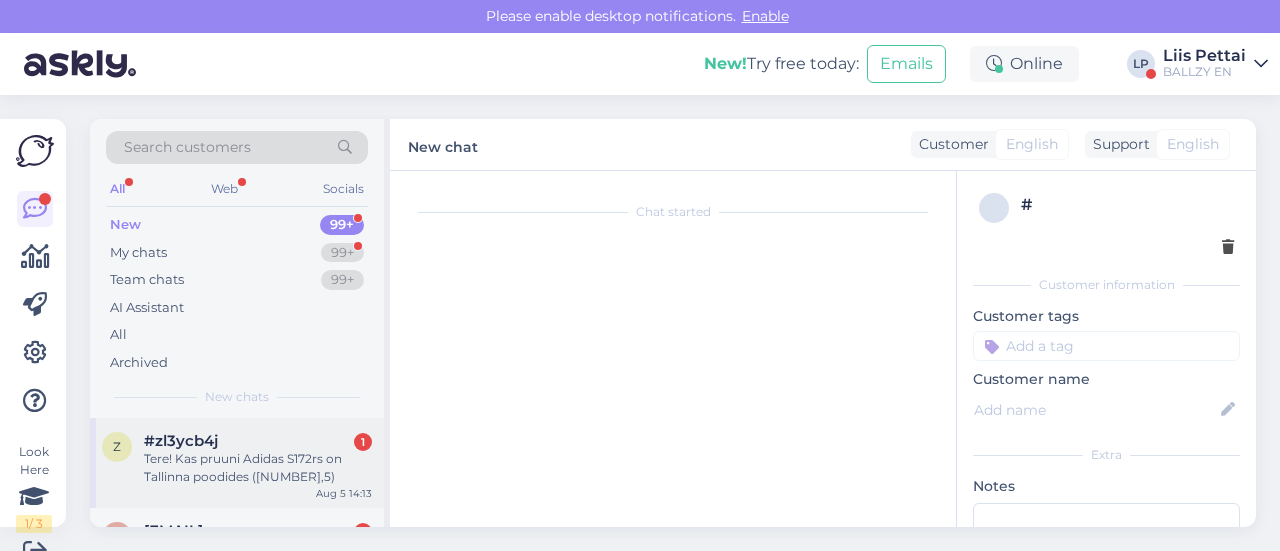 scroll, scrollTop: 30, scrollLeft: 0, axis: vertical 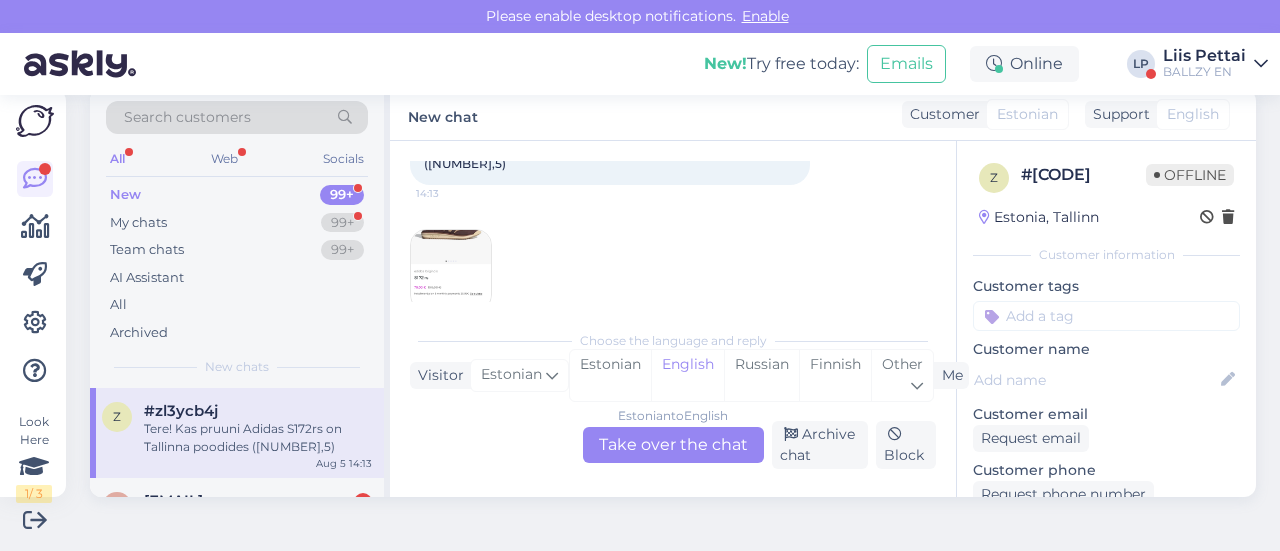 click at bounding box center (451, 270) 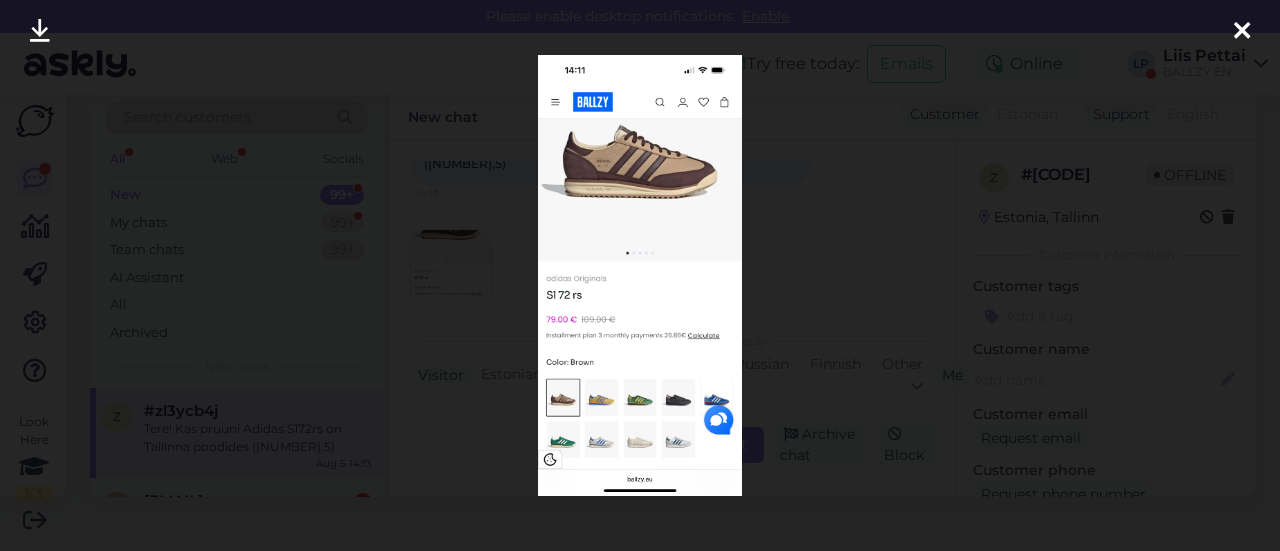 click at bounding box center [640, 275] 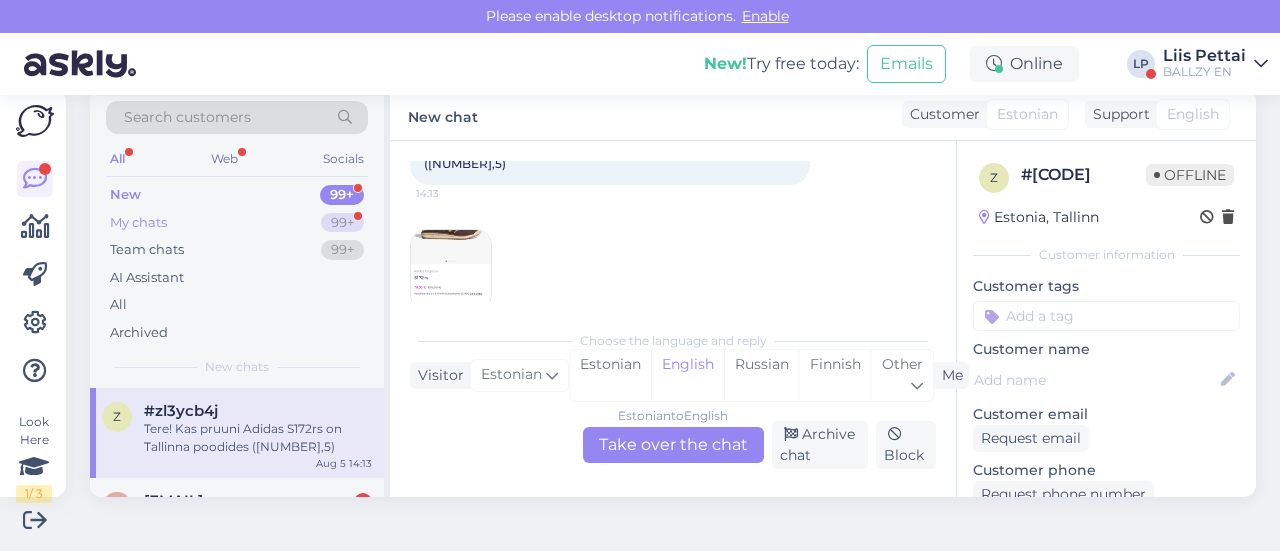 click on "My chats 99+" at bounding box center [237, 223] 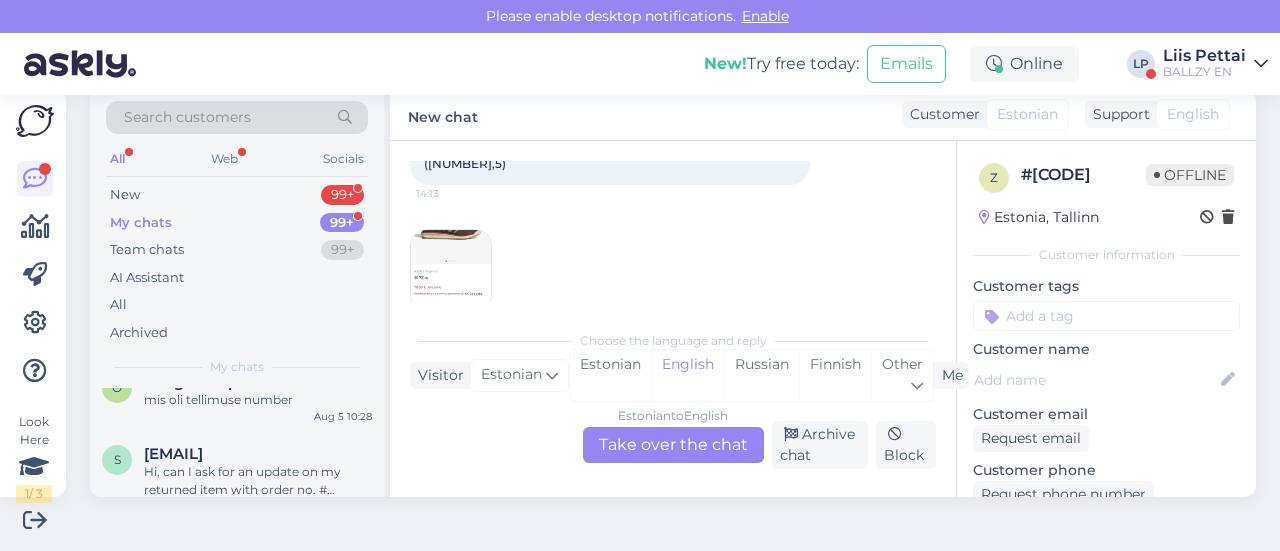 scroll, scrollTop: 900, scrollLeft: 0, axis: vertical 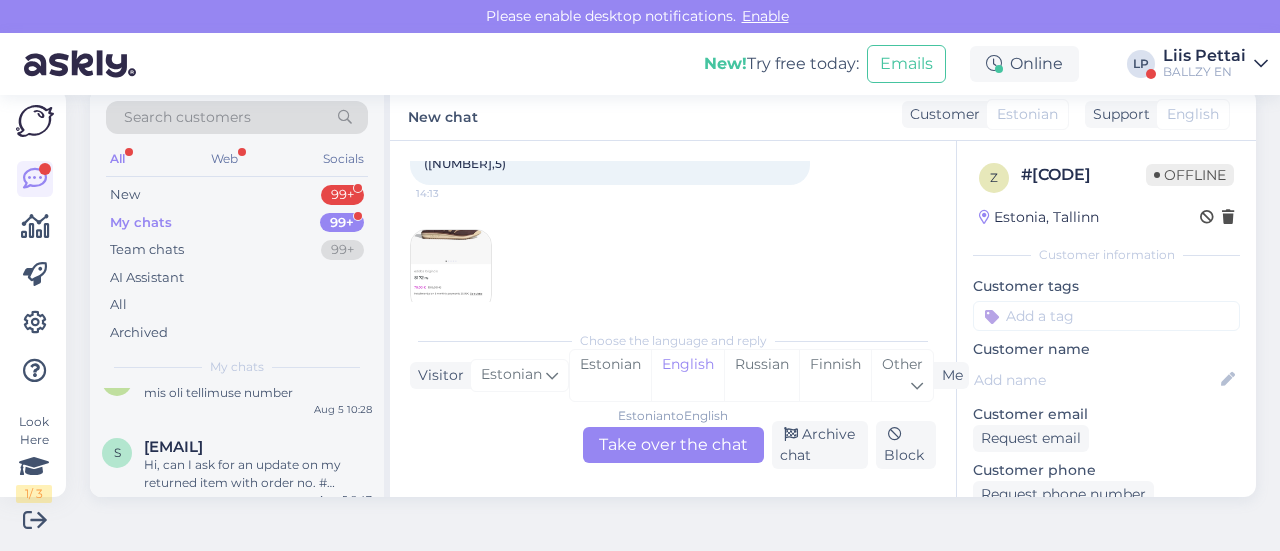 drag, startPoint x: 1118, startPoint y: 2, endPoint x: 693, endPoint y: 1, distance: 425.0012 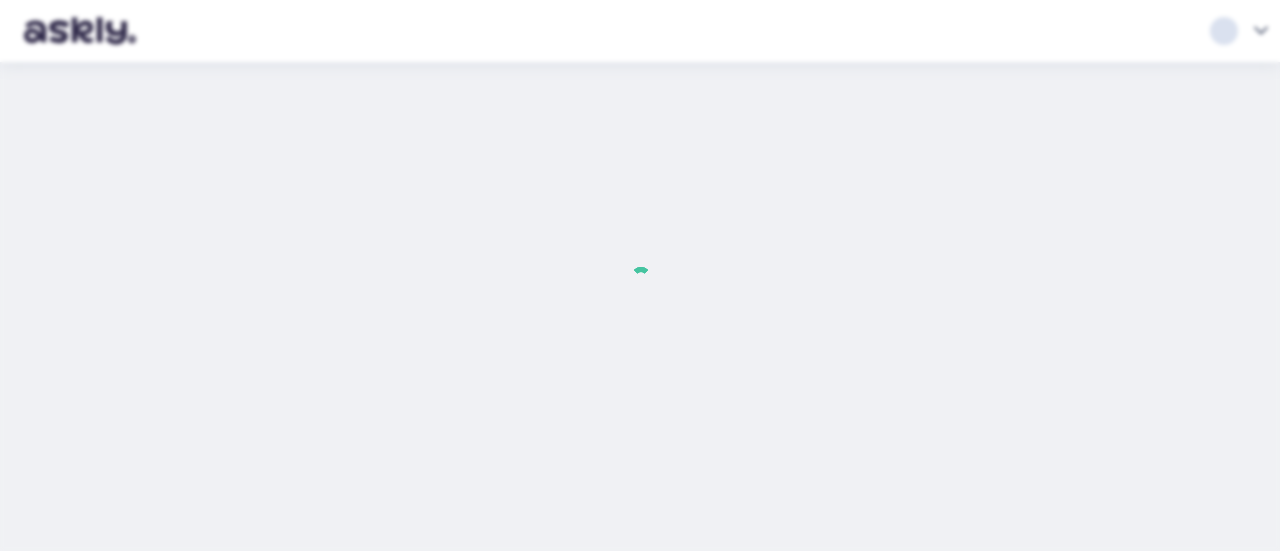 scroll, scrollTop: 0, scrollLeft: 0, axis: both 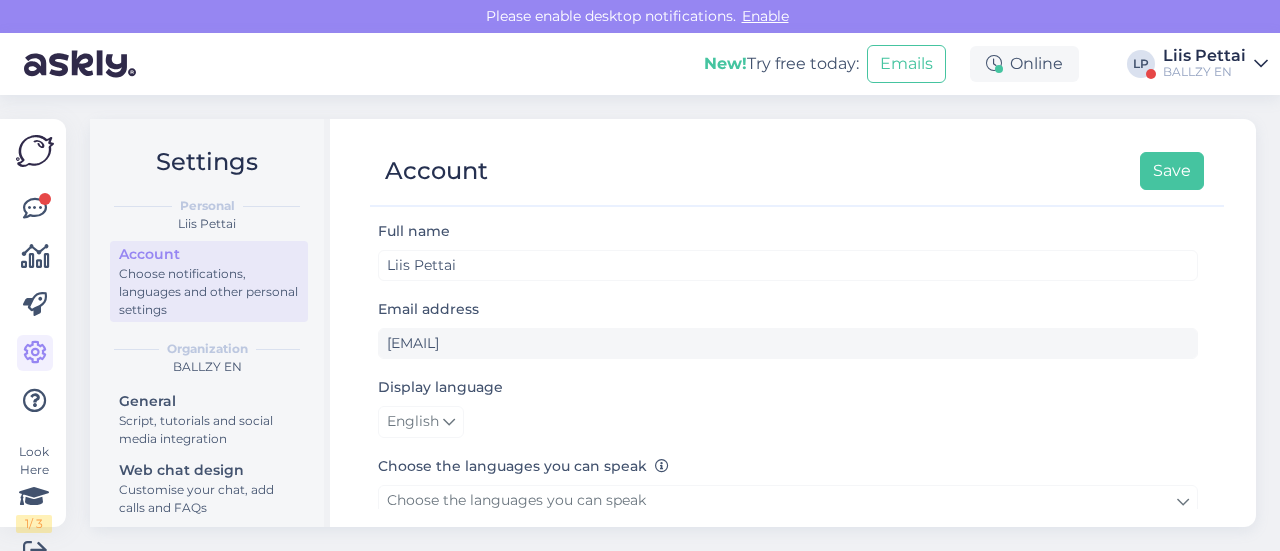 click on "Look Here 1  / 3 Get more Your checklist to get more value from Askly. Close     Connect FB and IG messages     Add your languages     Add your working hours To reply from your smartphone download Askly Chat app for iOS and Android devices." at bounding box center (33, 323) 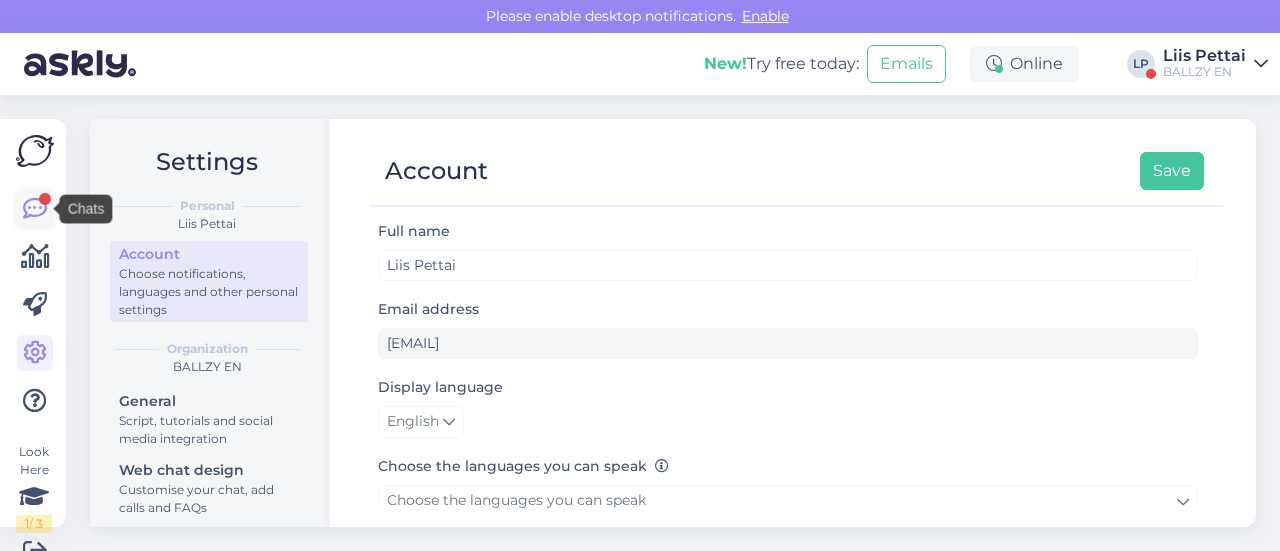 click at bounding box center [45, 199] 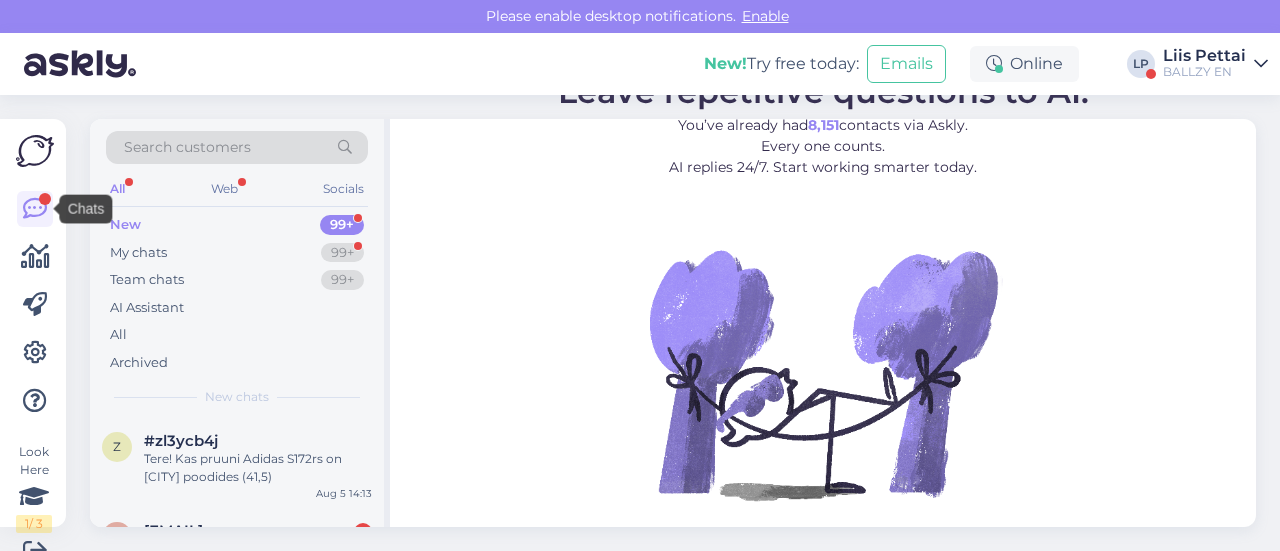 scroll, scrollTop: 2, scrollLeft: 0, axis: vertical 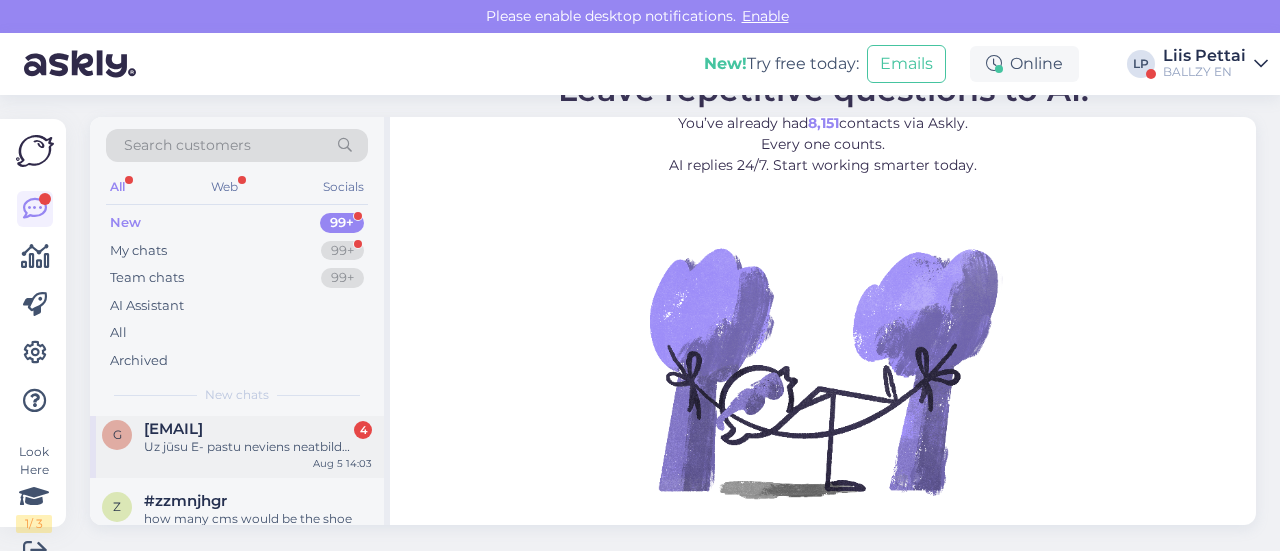 click on "g [EMAIL] 4 Uz jūsu E- pastu neviens neatbild… Aug 5 14:03" at bounding box center [237, 442] 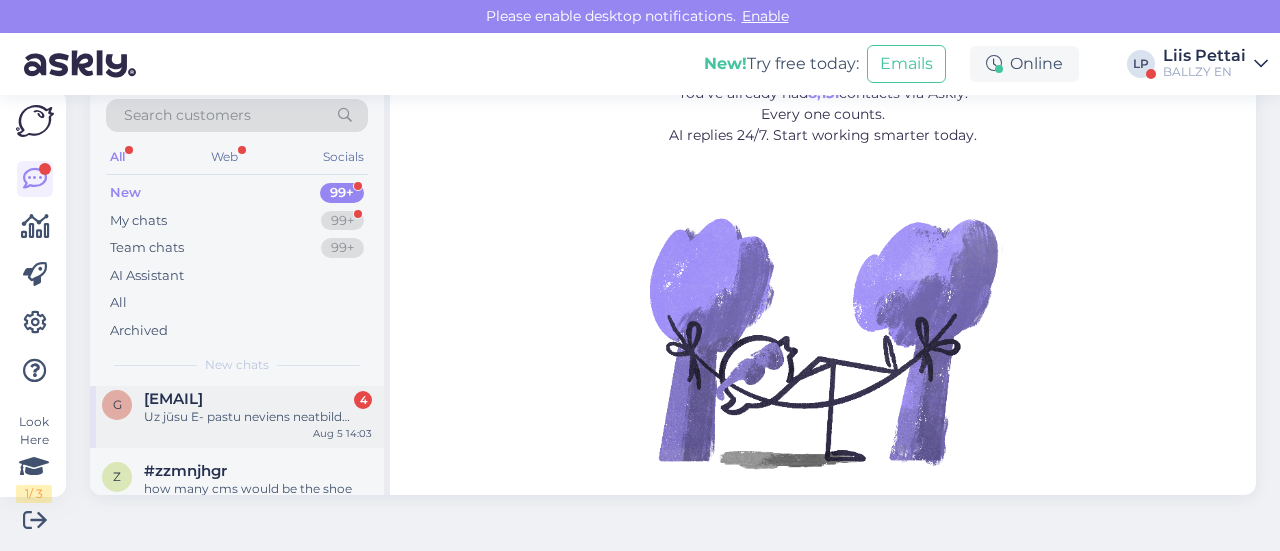 scroll, scrollTop: 0, scrollLeft: 0, axis: both 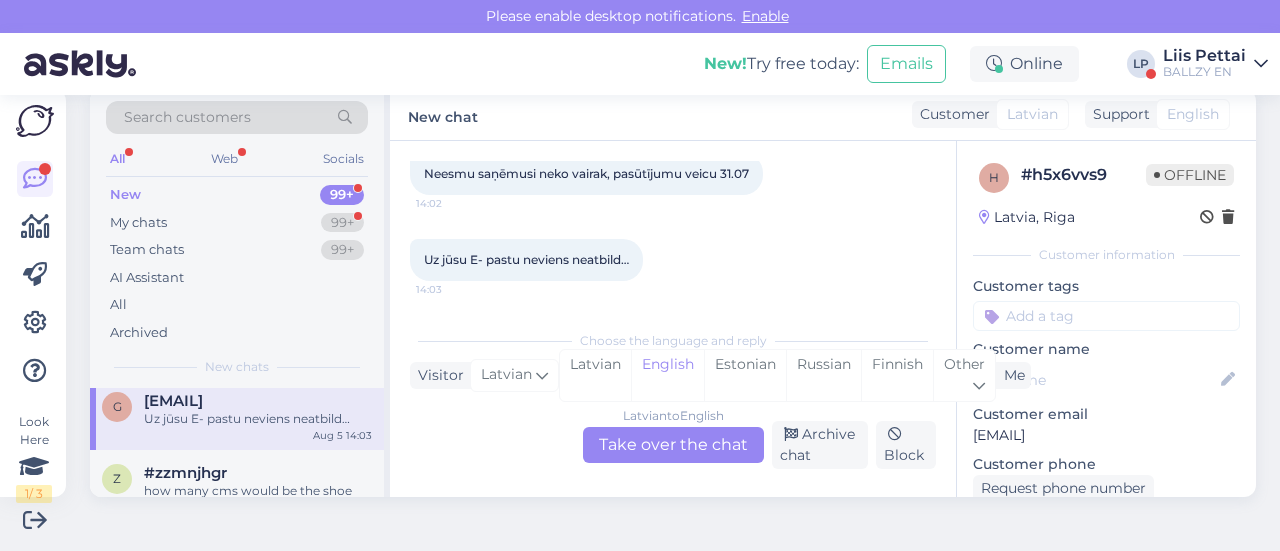 click on "[LANGUAGE] to [LANGUAGE] Take over the chat" at bounding box center (673, 445) 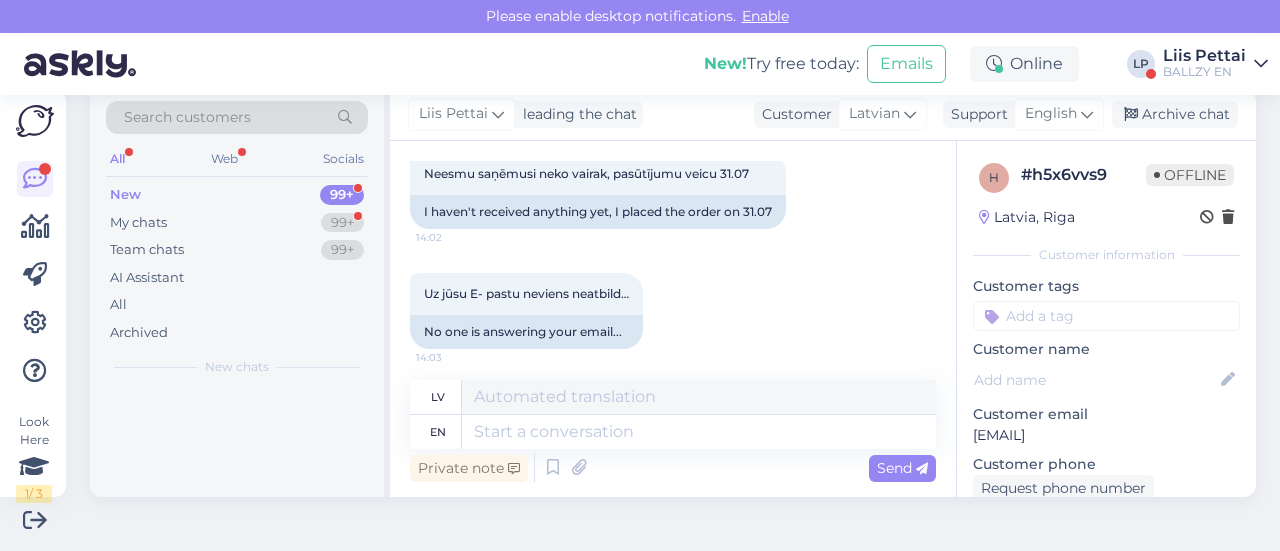 scroll, scrollTop: 0, scrollLeft: 0, axis: both 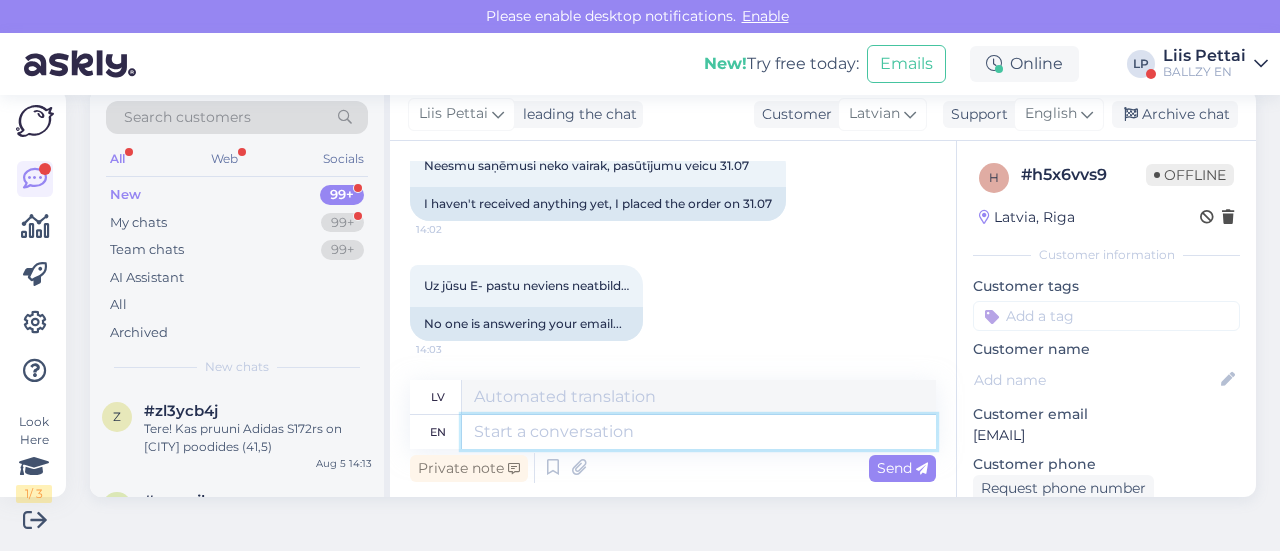 click at bounding box center [699, 432] 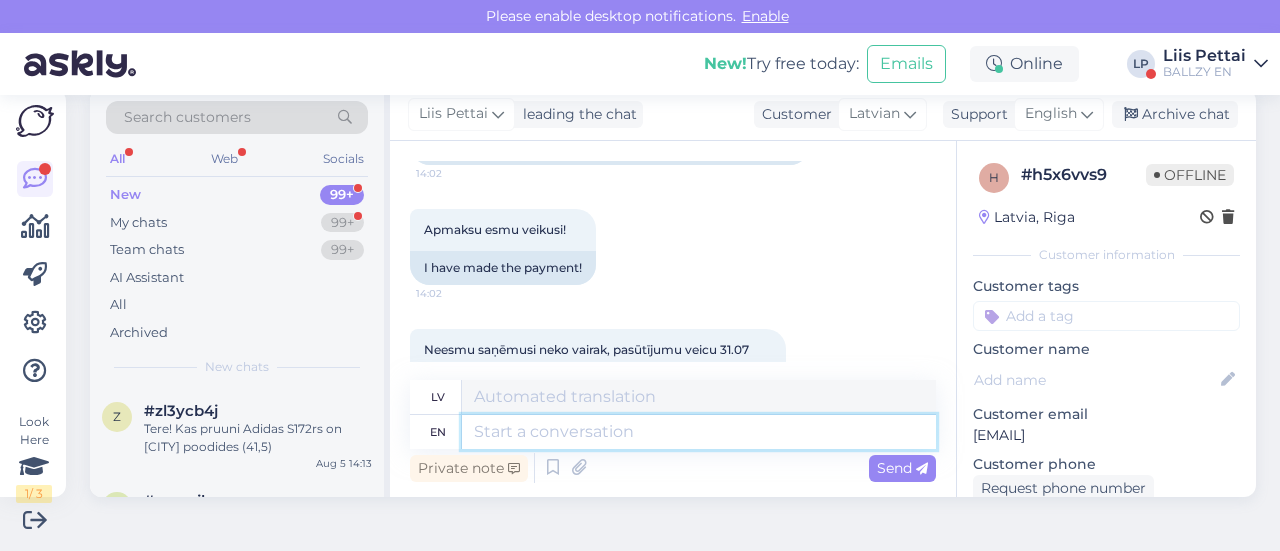 scroll, scrollTop: 134, scrollLeft: 0, axis: vertical 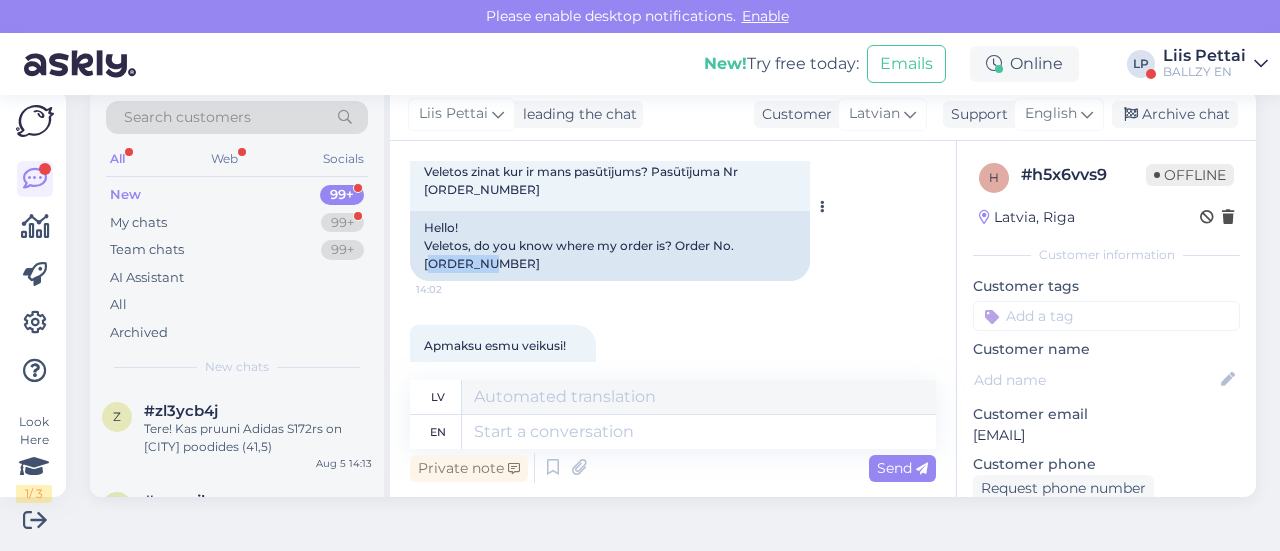 drag, startPoint x: 430, startPoint y: 268, endPoint x: 529, endPoint y: 273, distance: 99.12618 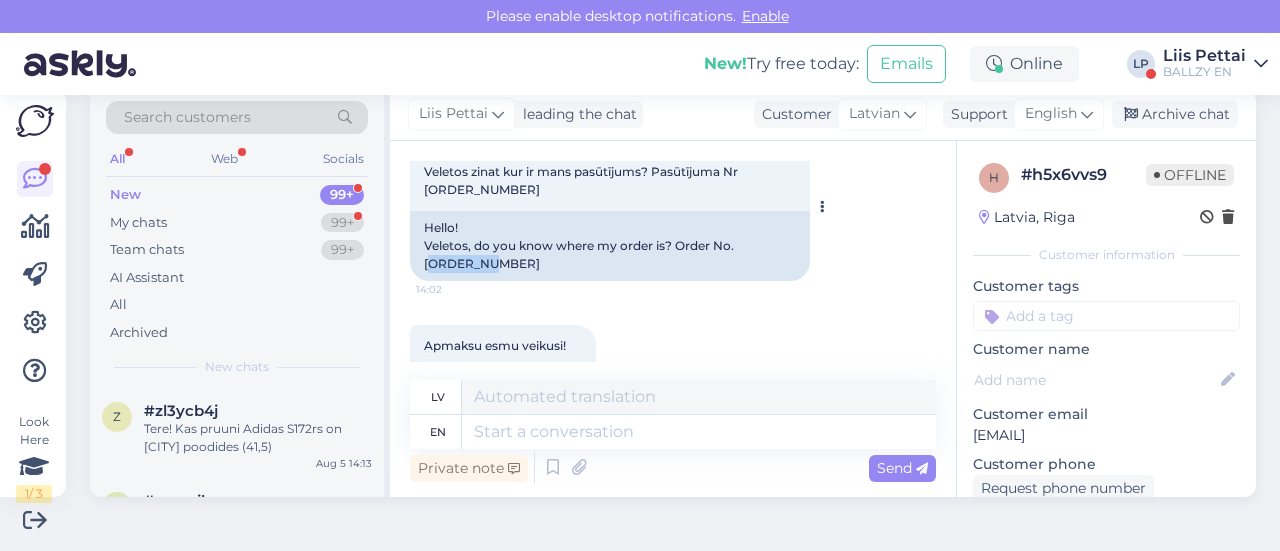 click on "Hello!
Veletos, do you know where my order is? Order No. #40073881" at bounding box center [610, 246] 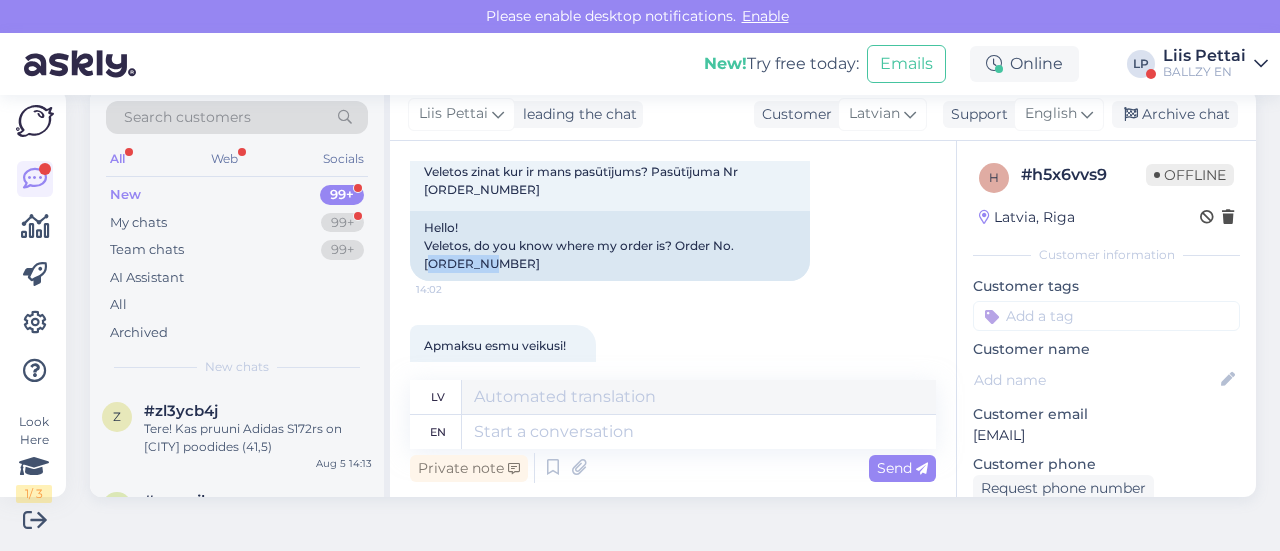 copy on "40073881" 